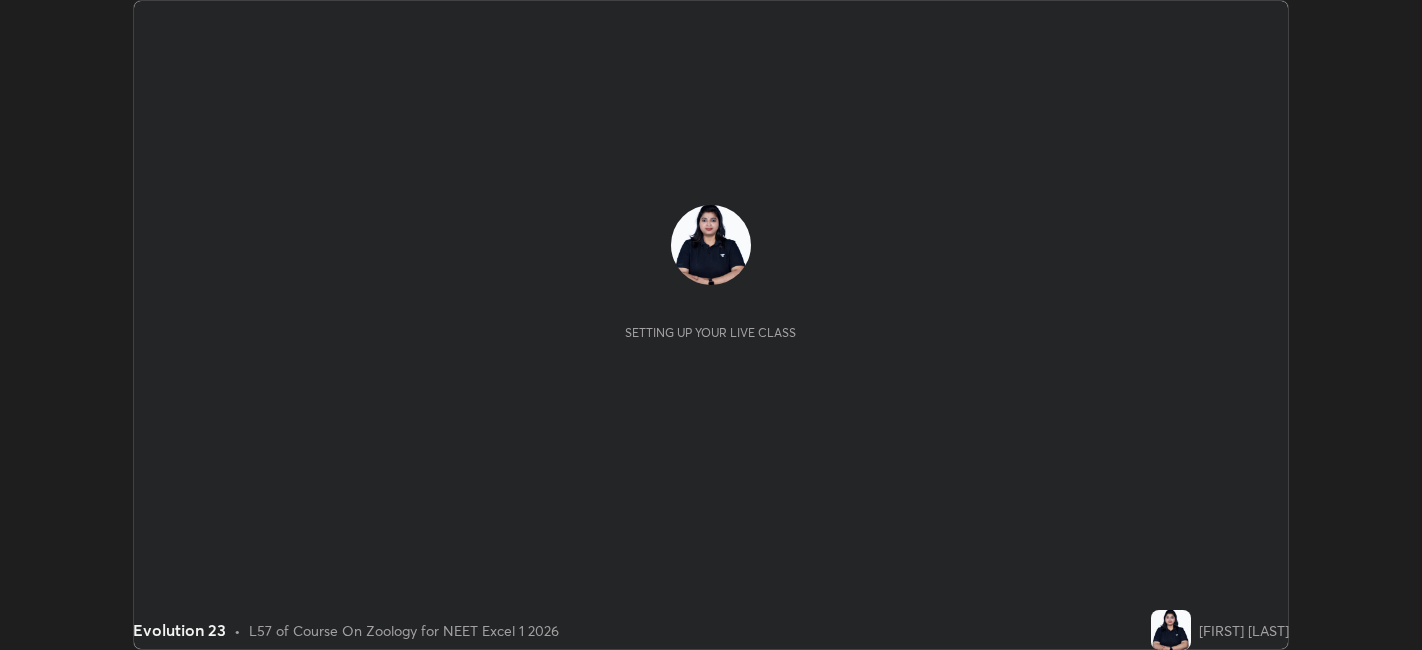scroll, scrollTop: 0, scrollLeft: 0, axis: both 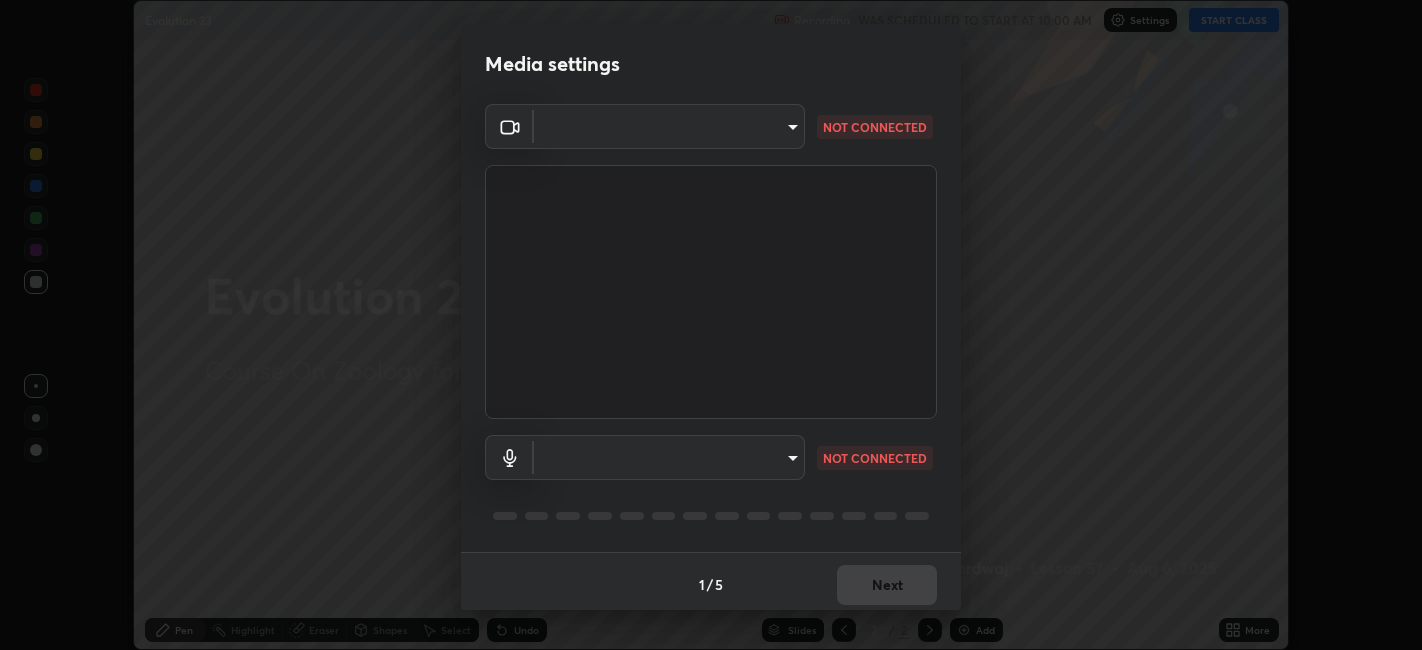 type on "9e57caed4cce4141f5eaa85e897878ef8d6f7de05c3a7e1aeb5fb010bc414606" 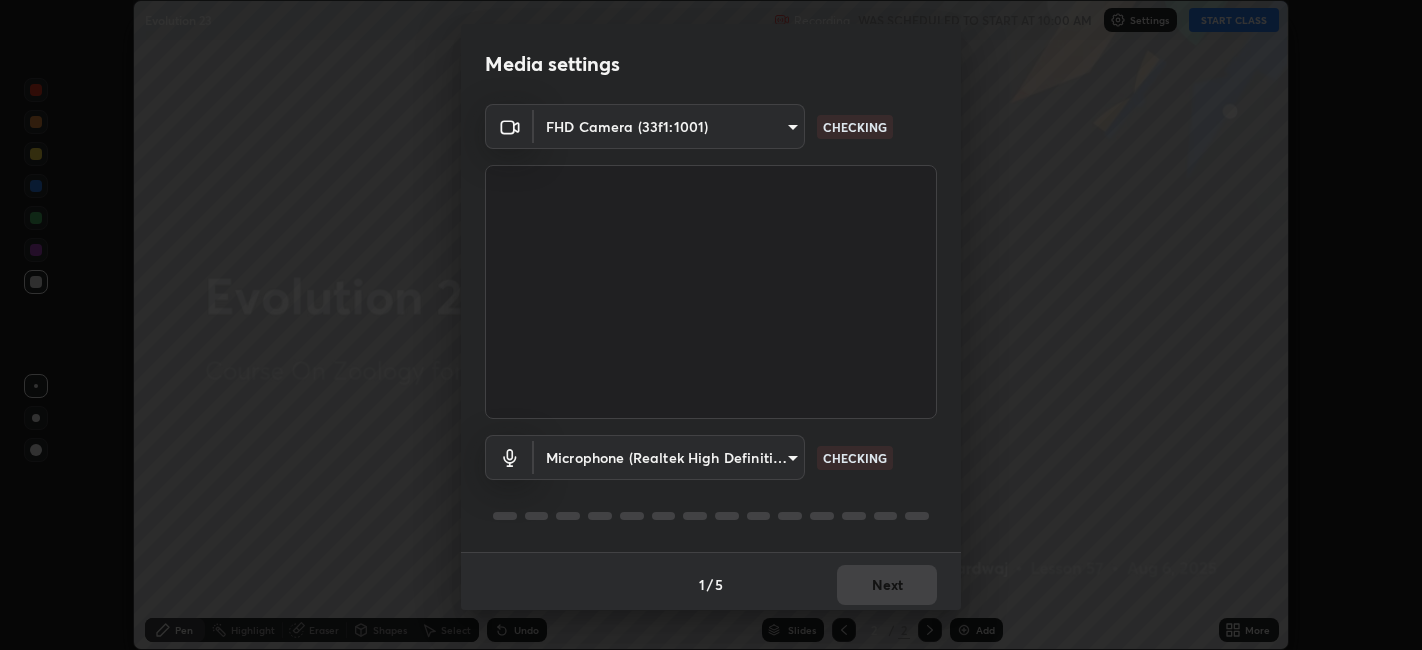 scroll, scrollTop: 5, scrollLeft: 0, axis: vertical 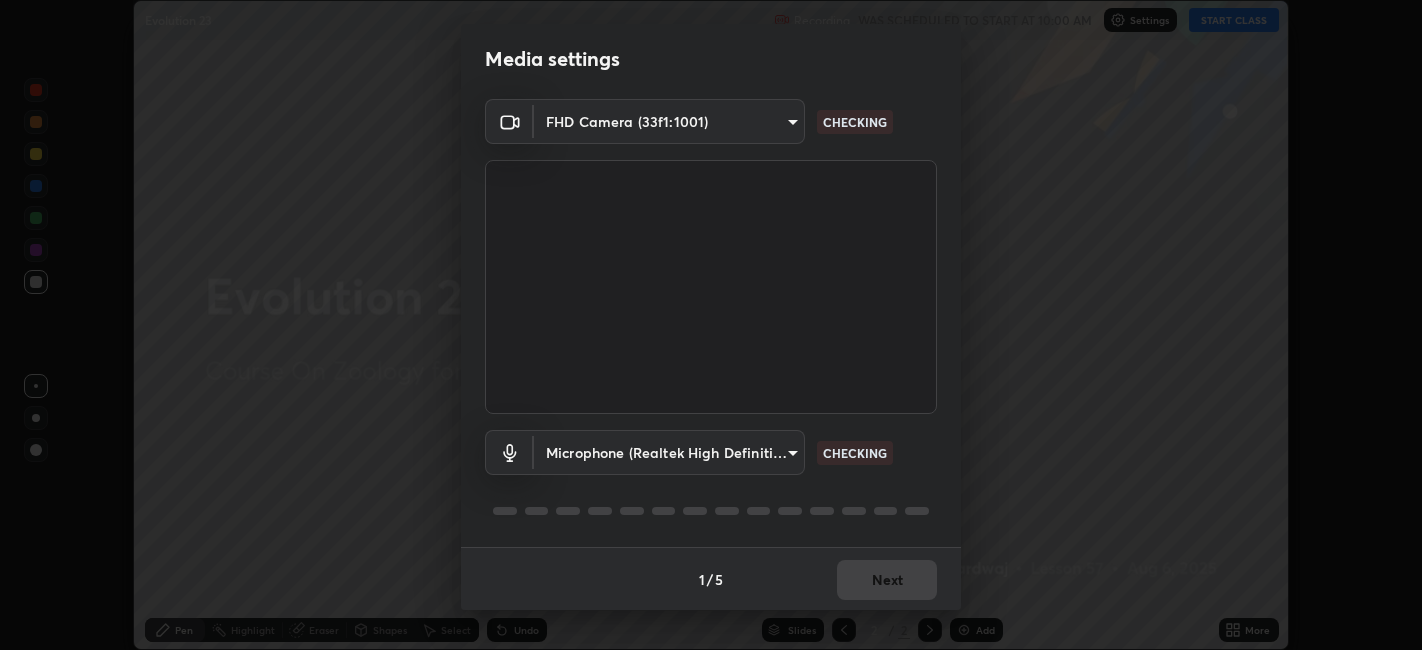 click on "Erase all Evolution 23 Recording WAS SCHEDULED TO START AT  10:00 AM Settings START CLASS Setting up your live class Evolution 23 • L57 of Course On Zoology for NEET Excel 1 2026 [FIRST] [LAST] Pen Highlight Eraser Shapes Select Undo Slides 2 / 2 Add More No doubts shared Encourage your learners to ask a doubt for better clarity Report an issue Reason for reporting Buffering Chat not working Audio - Video sync issue Educator video quality low ​ Attach an image Report Media settings FHD Camera (33f1:1001) 9e57caed4cce4141f5eaa85e897878ef8d6f7de05c3a7e1aeb5fb010bc414606 CHECKING Microphone (Realtek High Definition Audio(SST)) 58d38929054b66864366482989de98f6f20cd16ac28a463ea86fe506969ba565 CHECKING 1 / 5 Next" at bounding box center [711, 325] 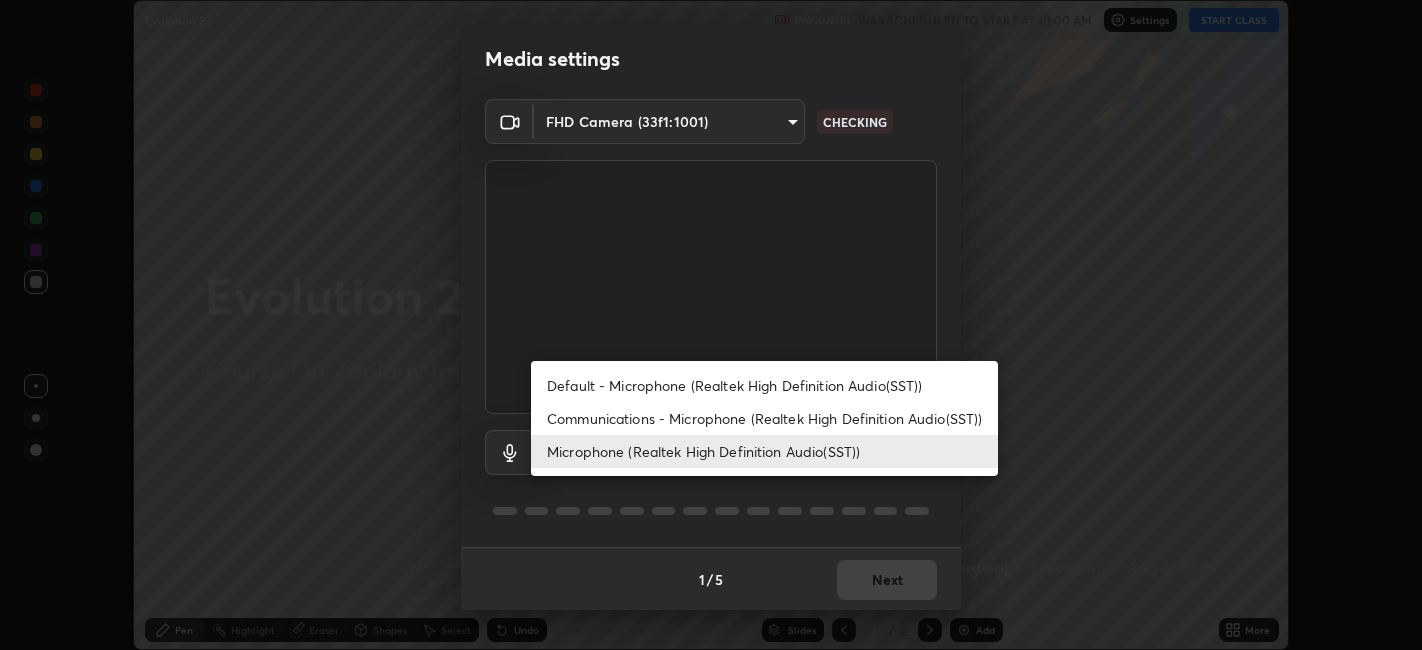 click on "Communications - Microphone (Realtek High Definition Audio(SST))" at bounding box center (764, 418) 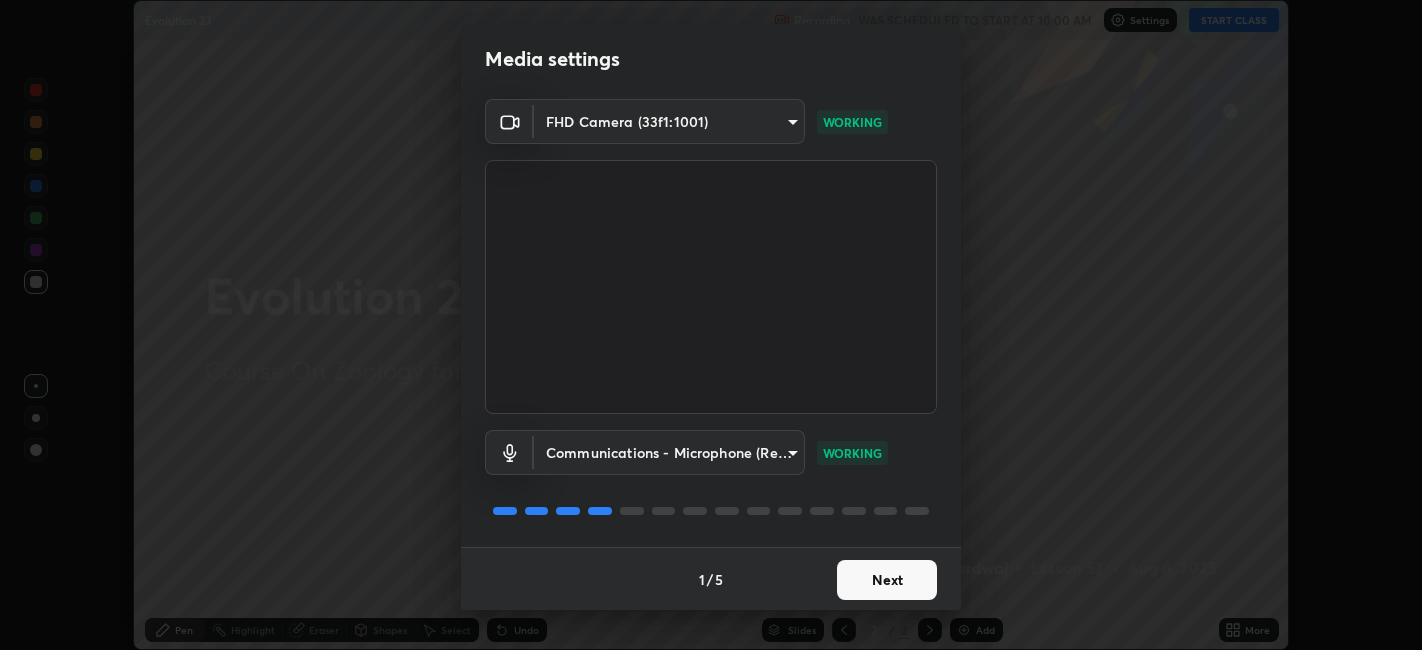 click on "Next" at bounding box center (887, 580) 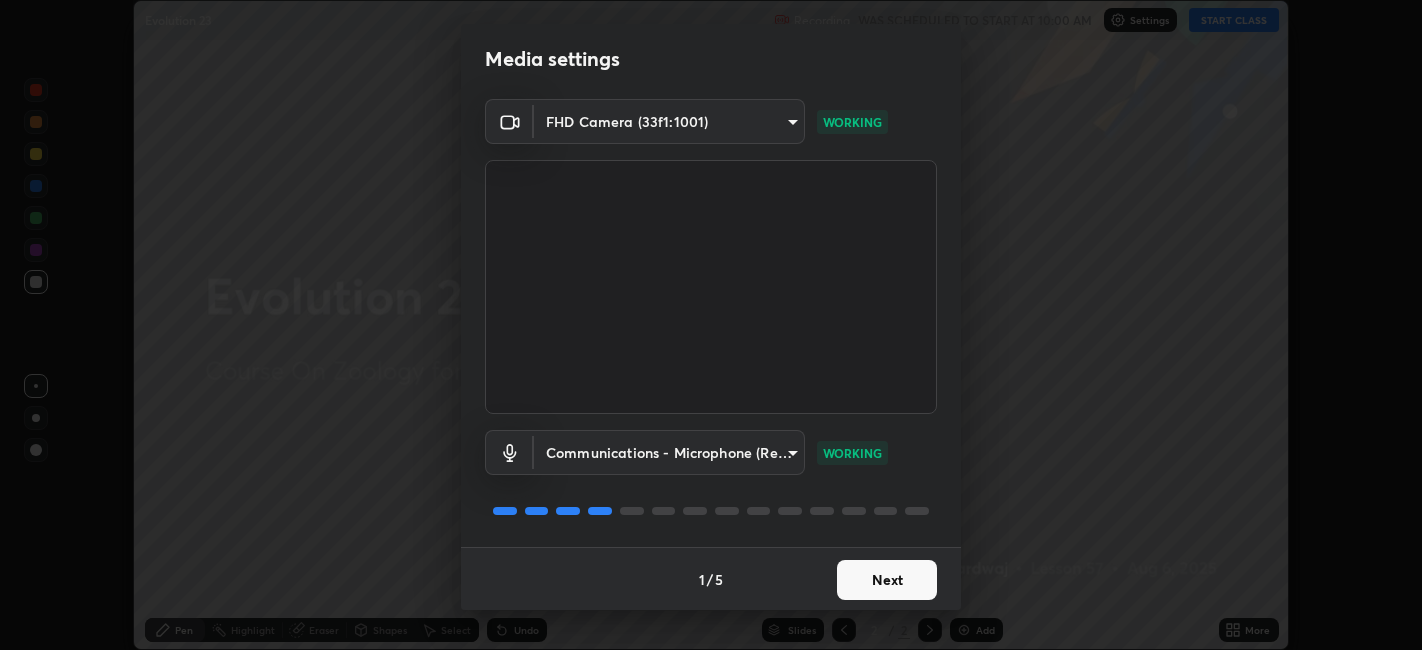 scroll, scrollTop: 0, scrollLeft: 0, axis: both 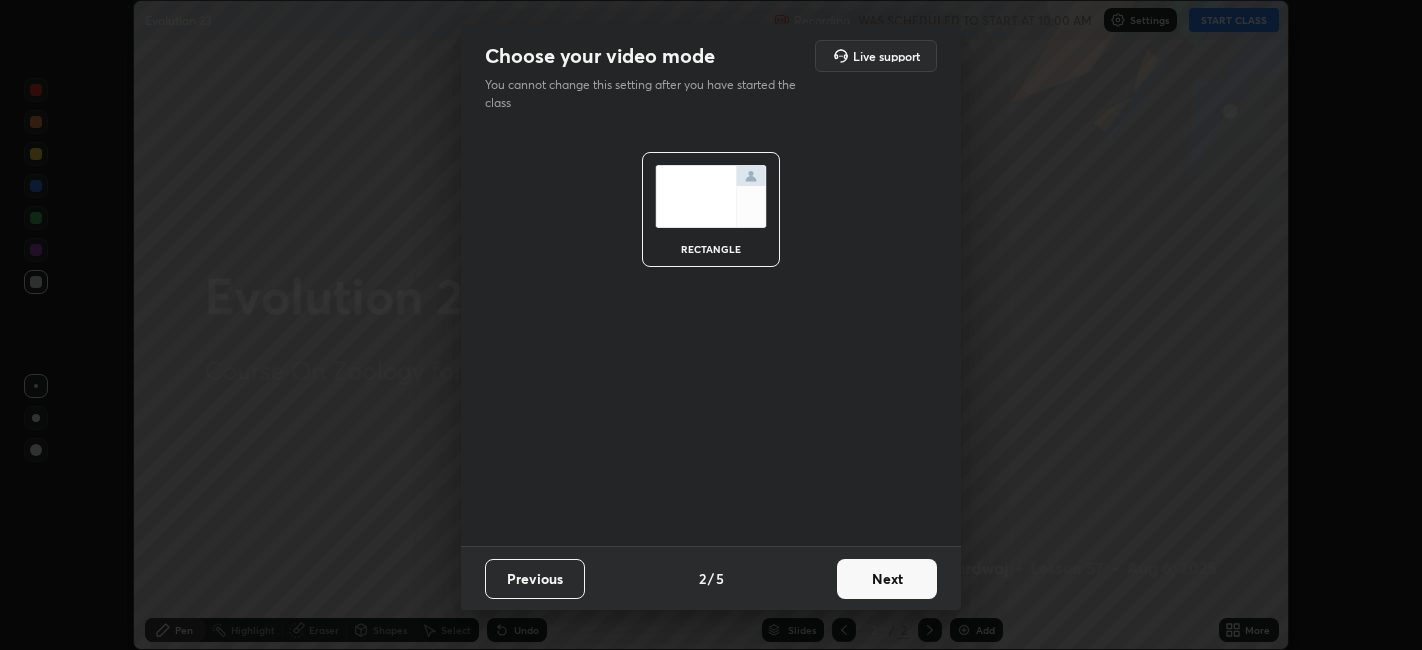 click on "Next" at bounding box center [887, 579] 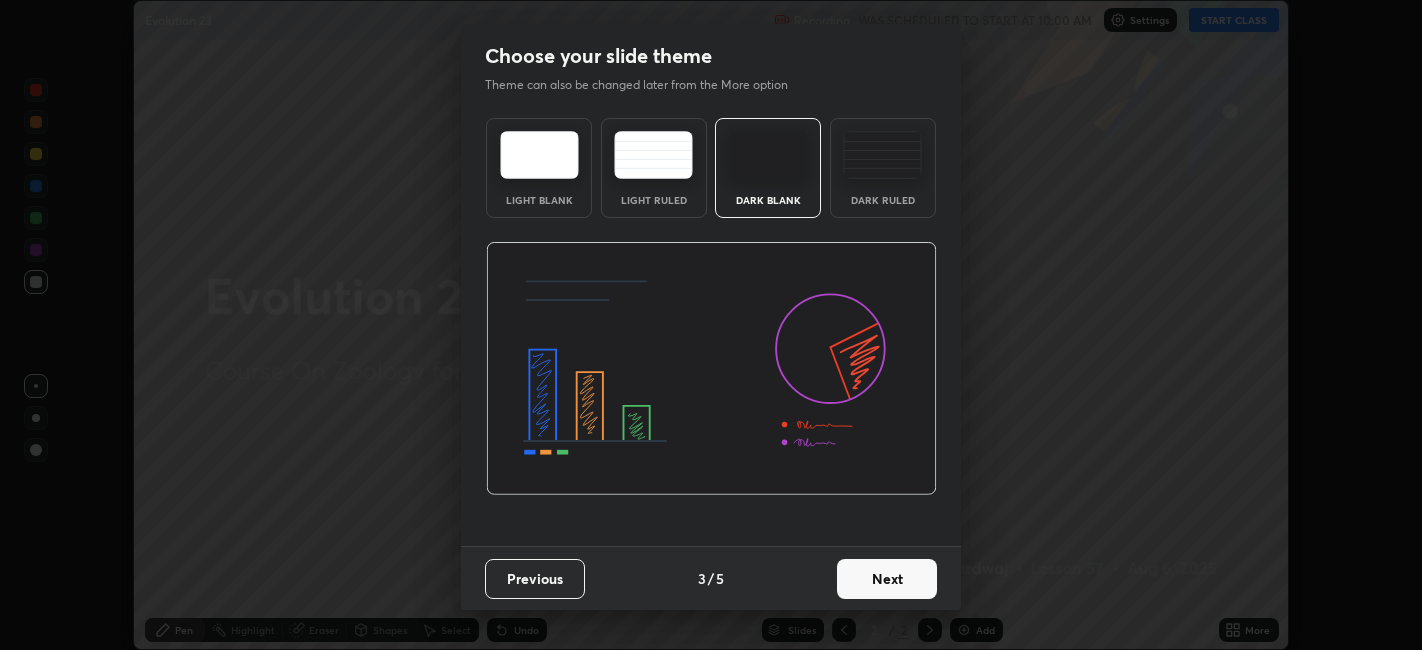click on "Next" at bounding box center (887, 579) 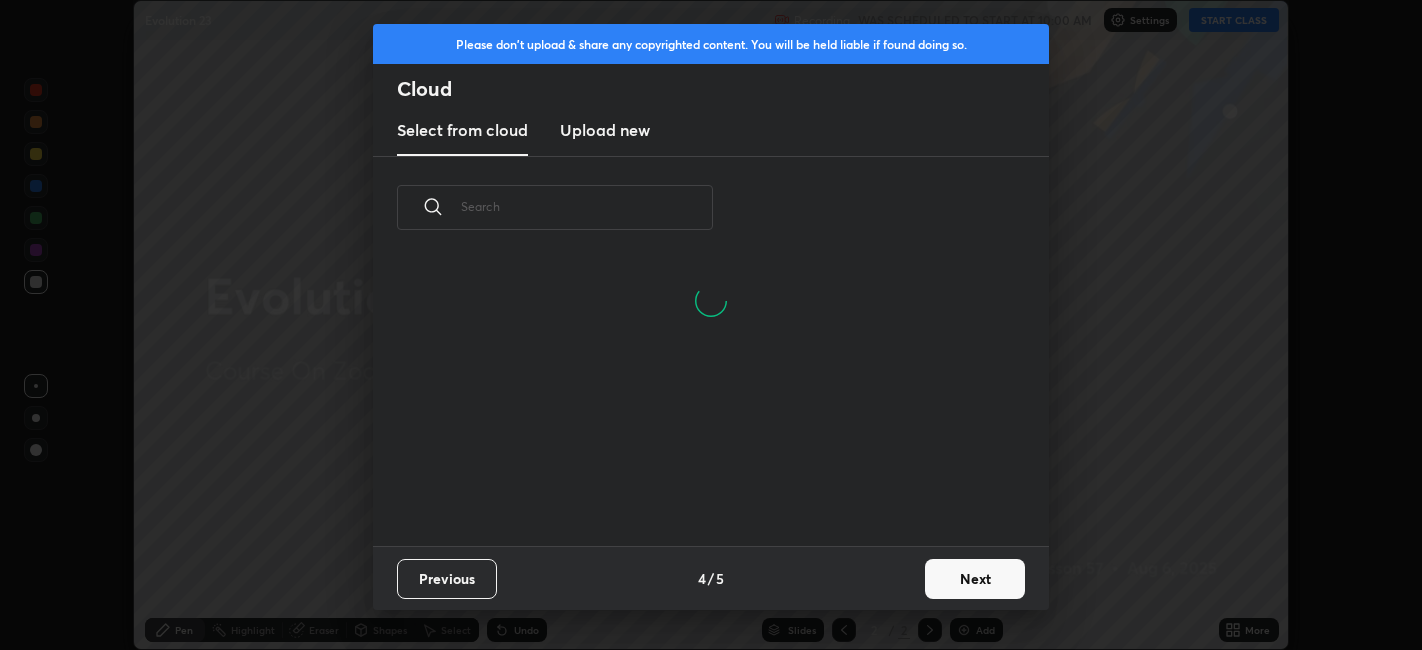 click on "Next" at bounding box center (975, 579) 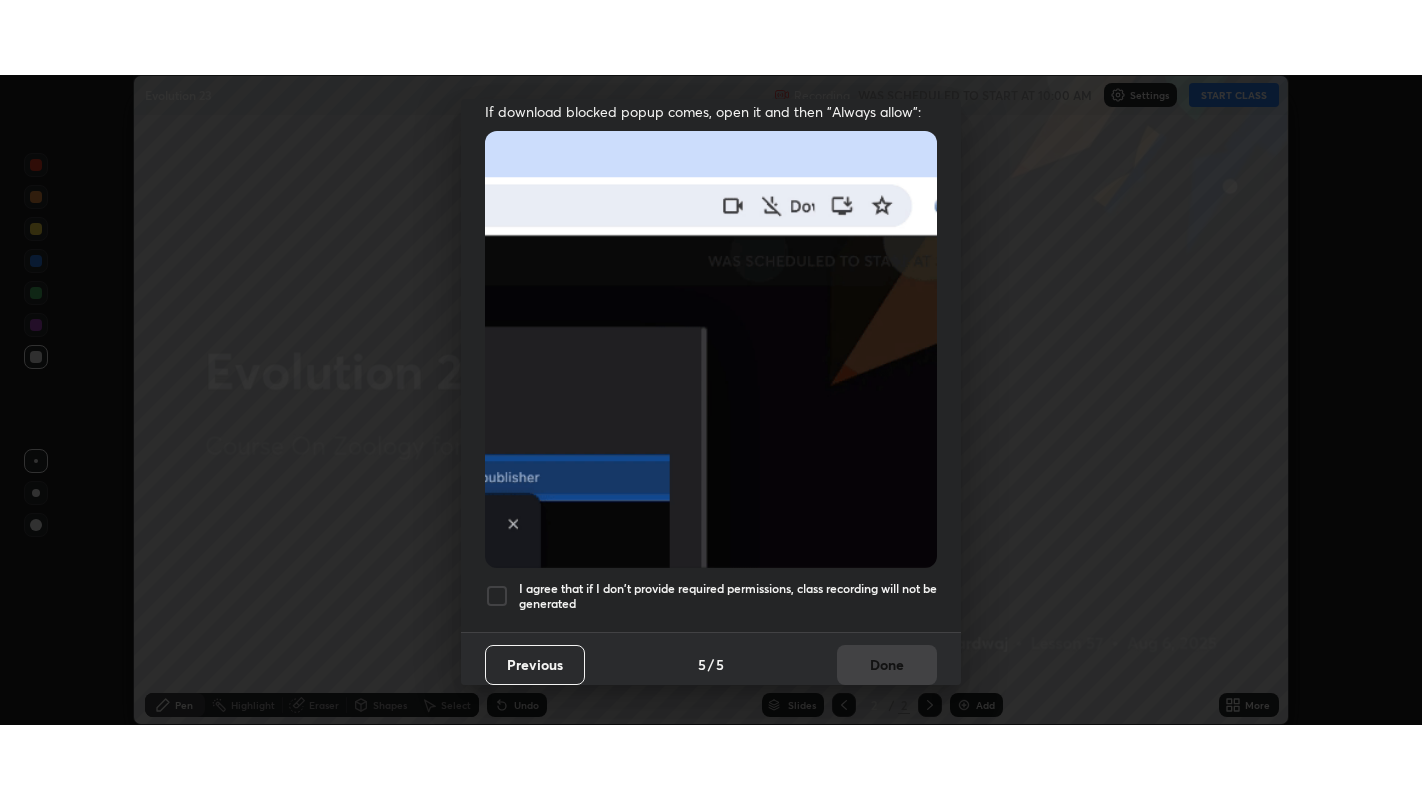 scroll, scrollTop: 405, scrollLeft: 0, axis: vertical 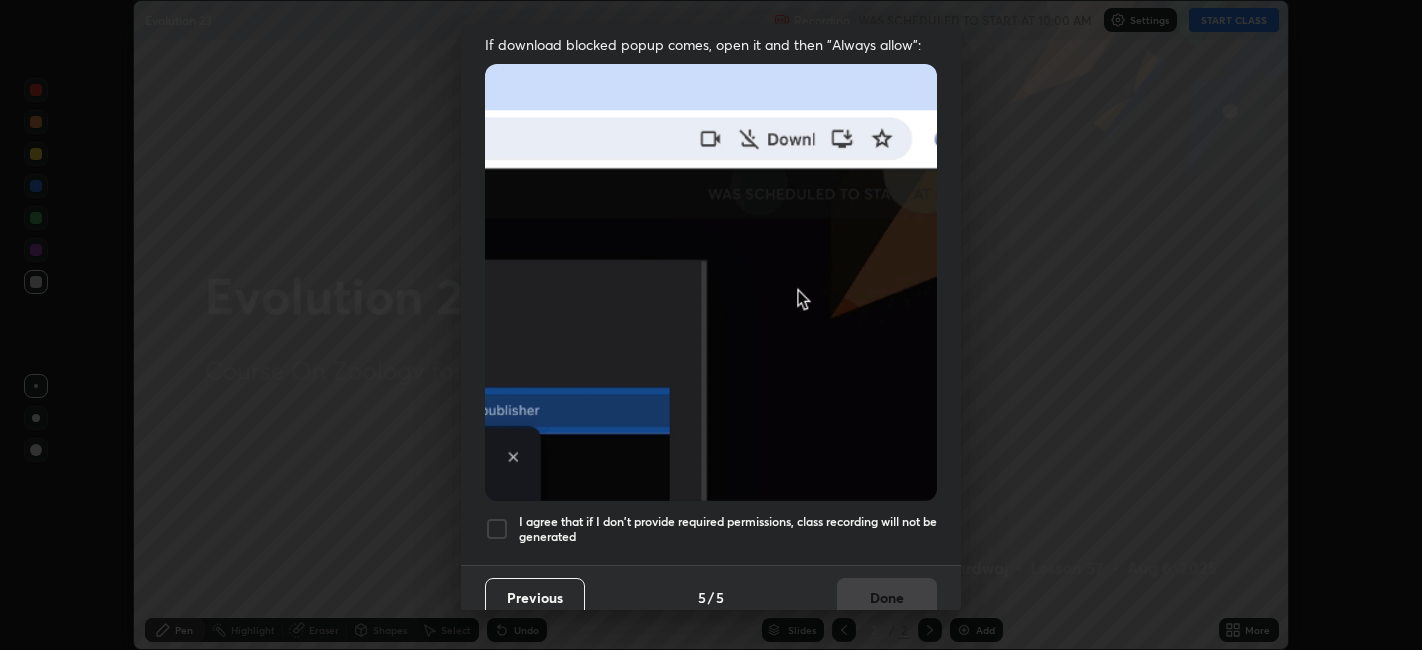 click at bounding box center [497, 529] 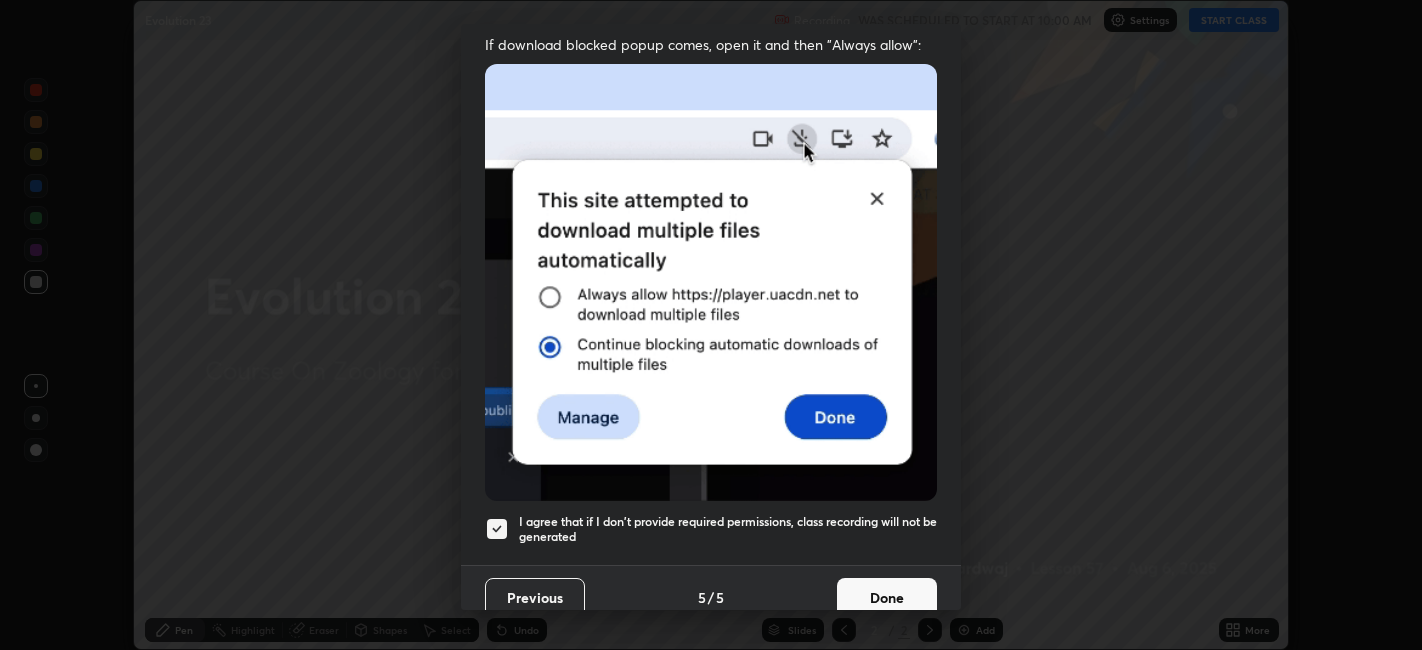 click on "Done" at bounding box center (887, 598) 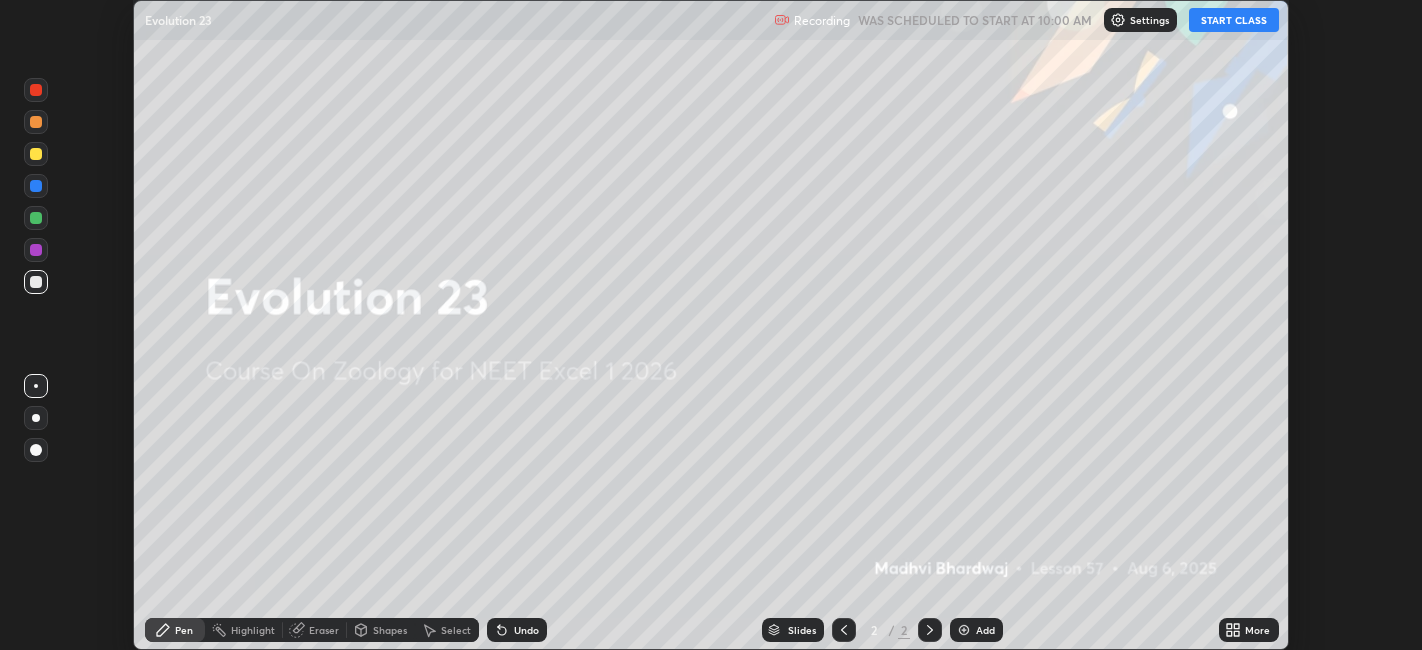 click on "START CLASS" at bounding box center [1234, 20] 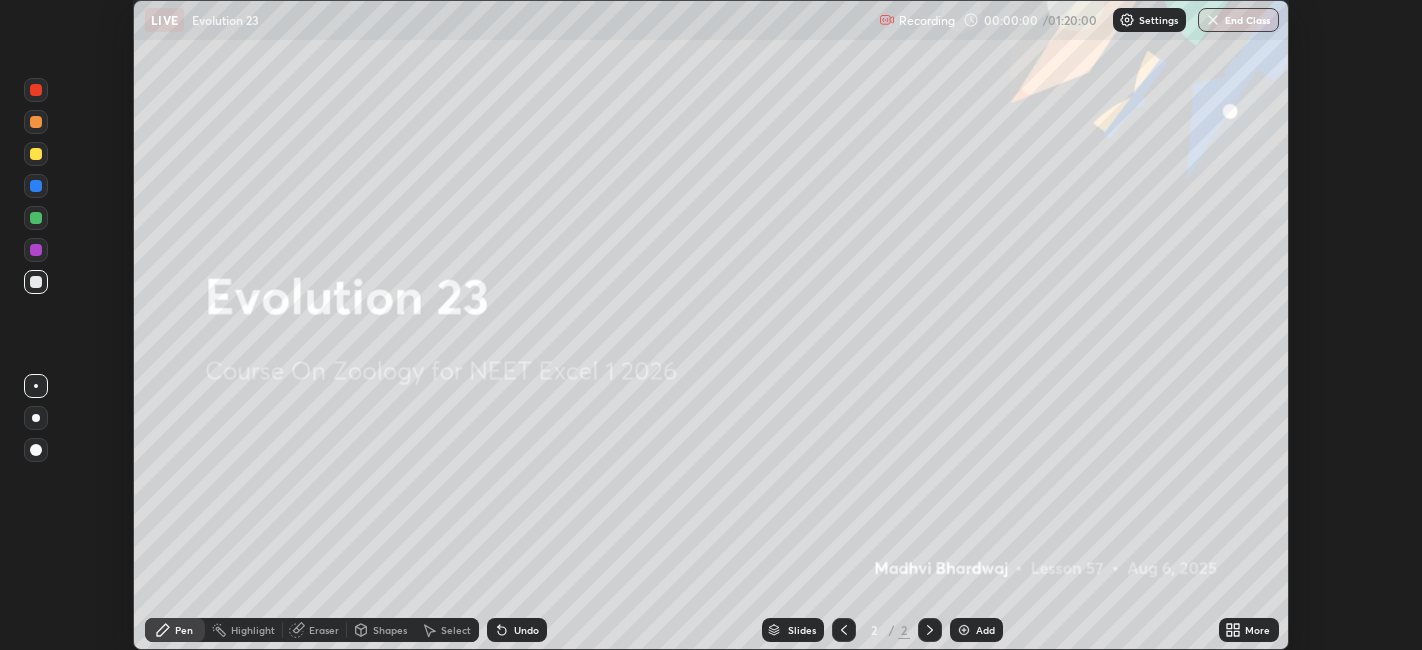 click on "More" at bounding box center (1257, 630) 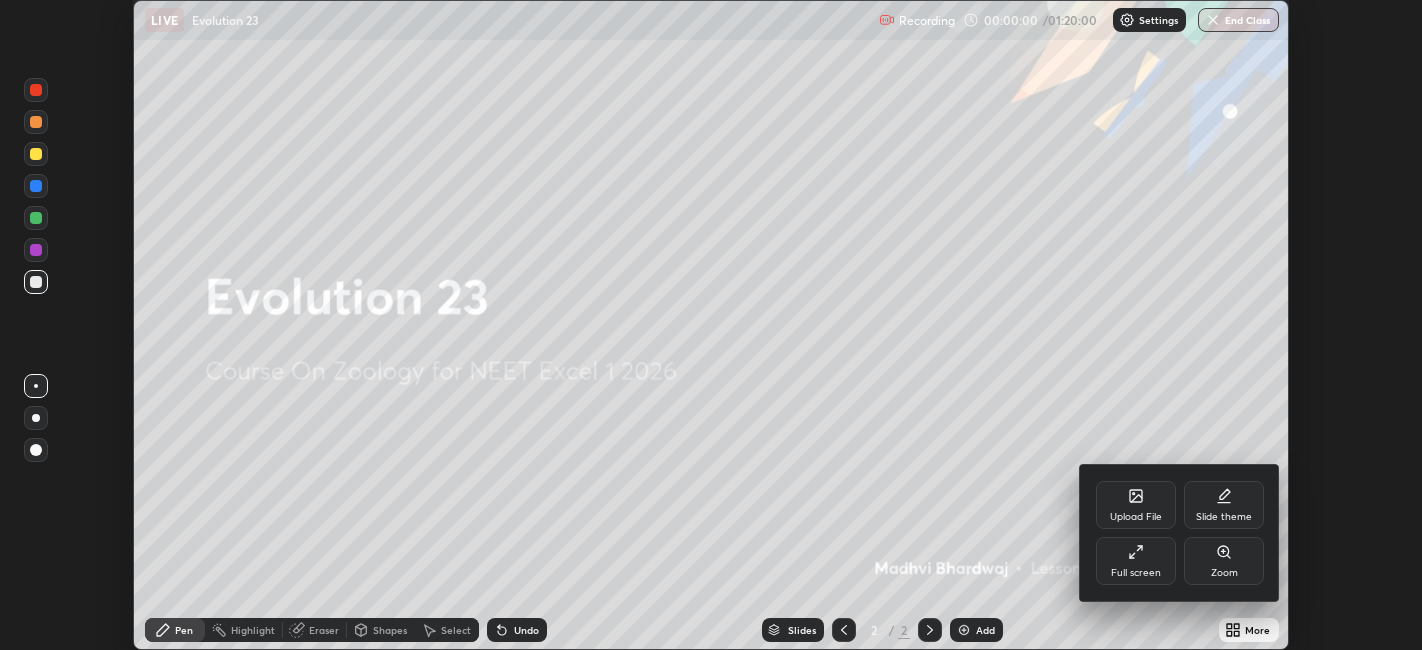 click on "Full screen" at bounding box center (1136, 561) 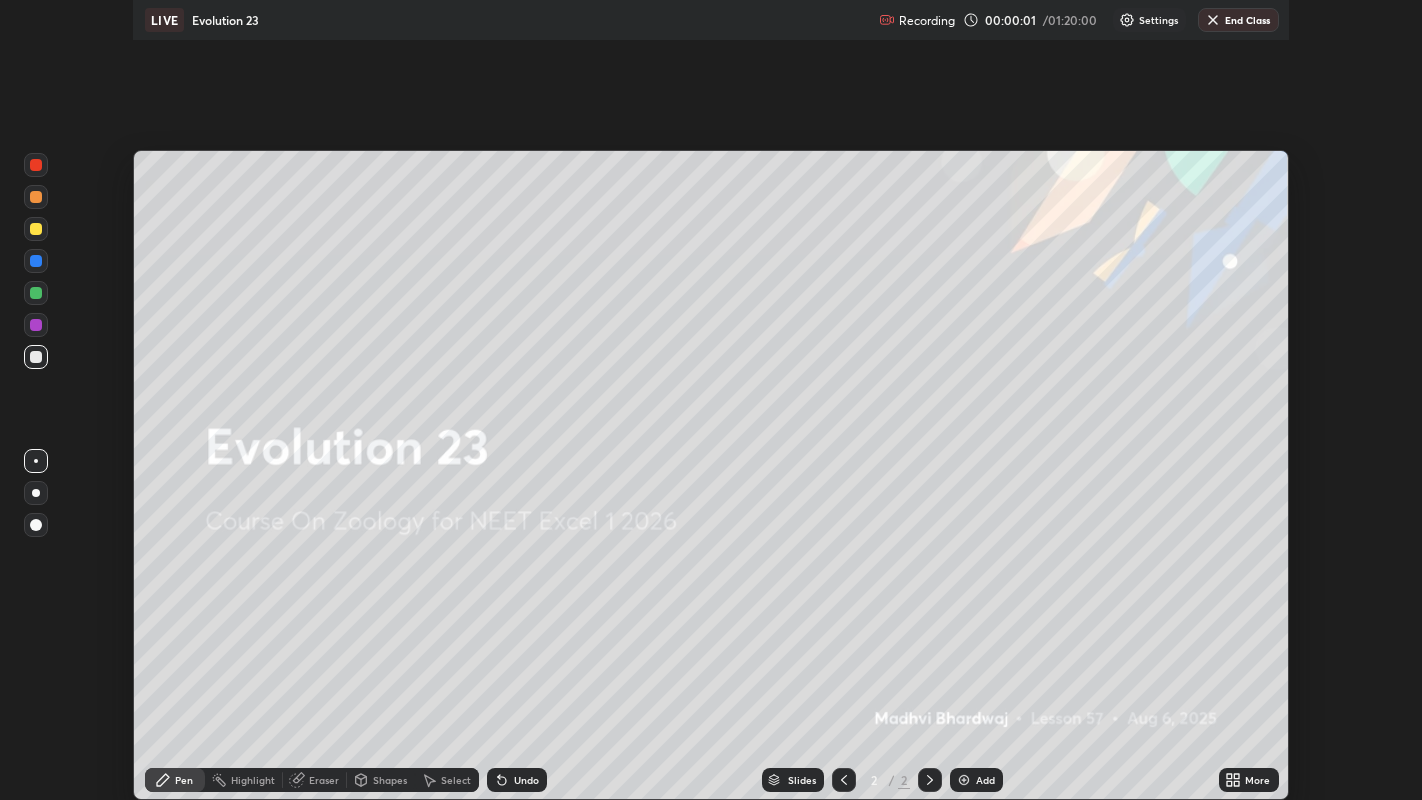 scroll, scrollTop: 99200, scrollLeft: 98577, axis: both 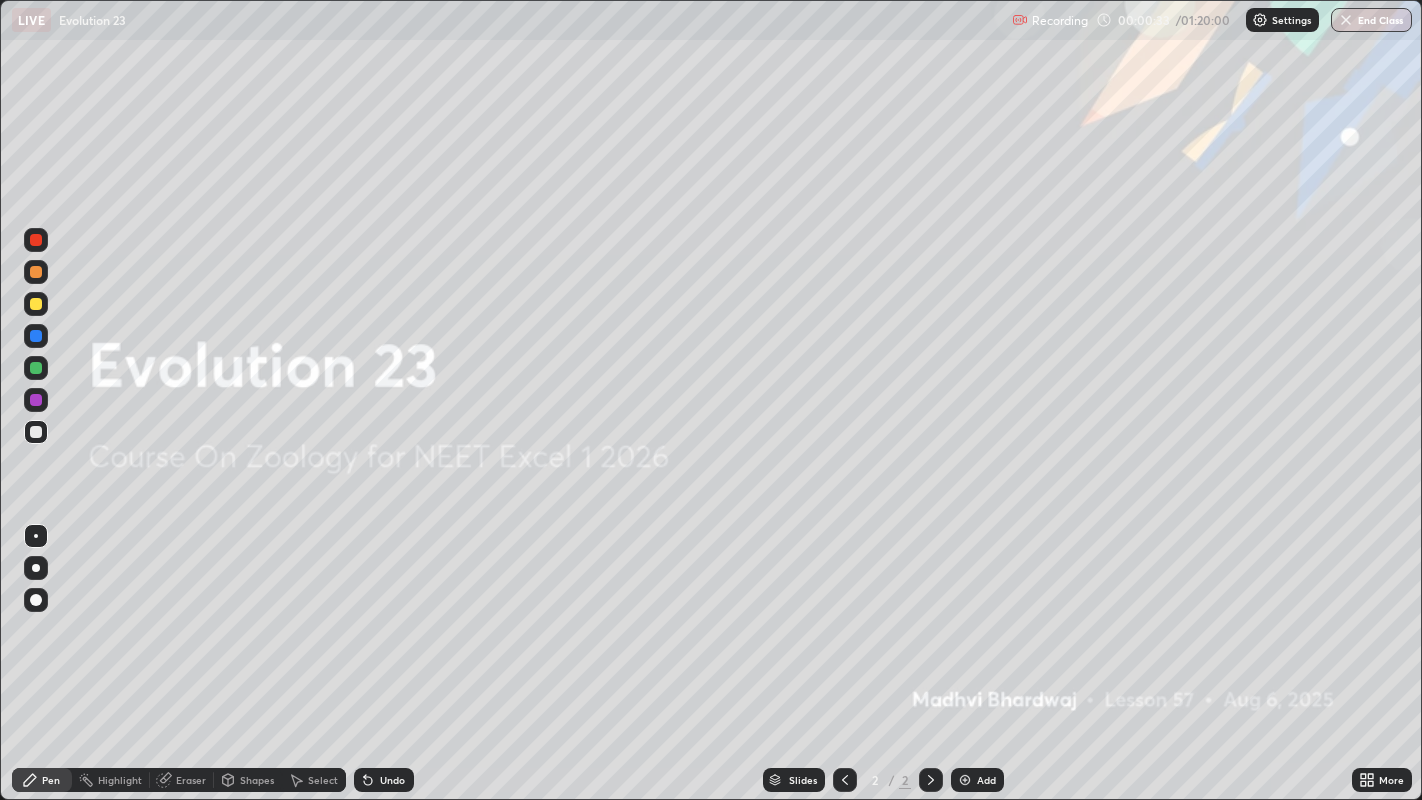 click at bounding box center (965, 780) 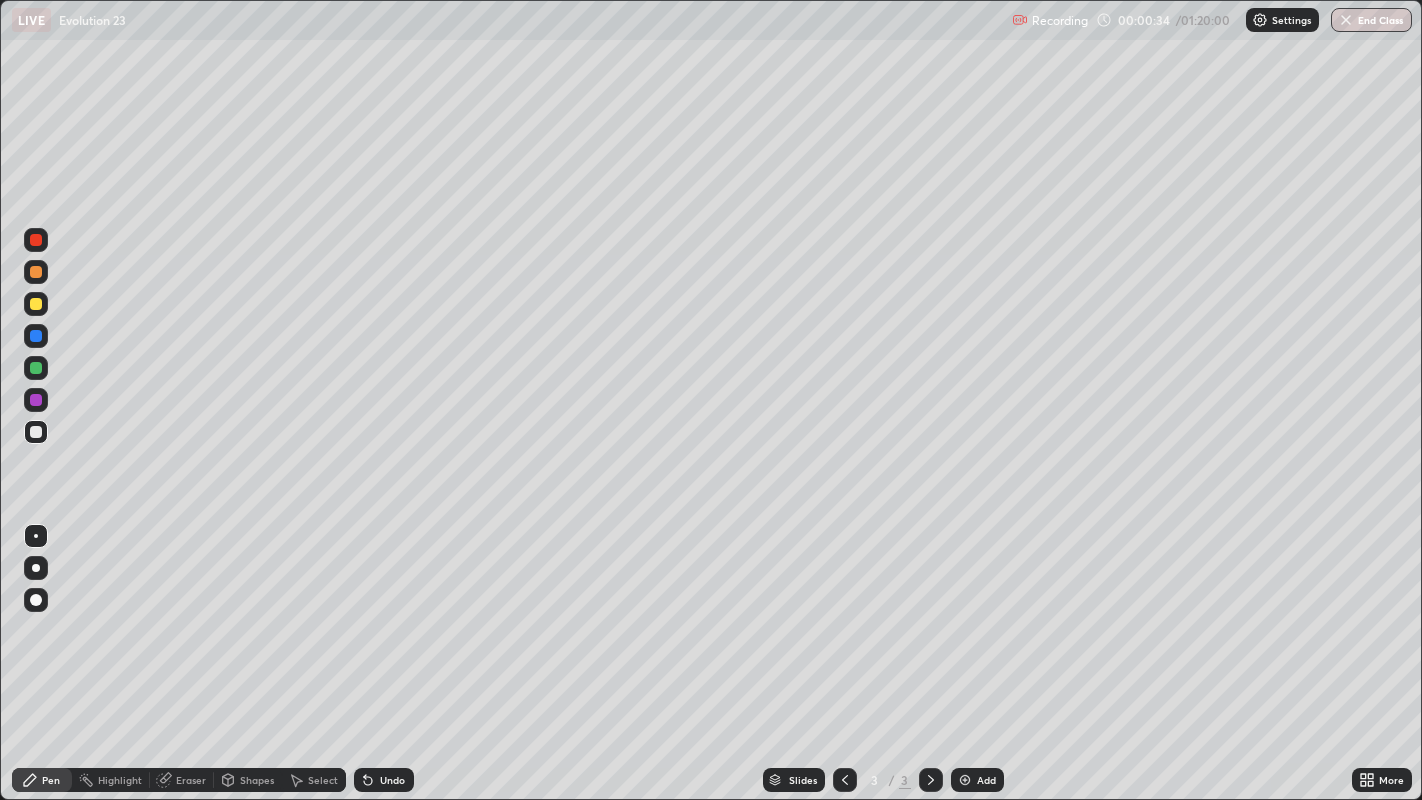 click 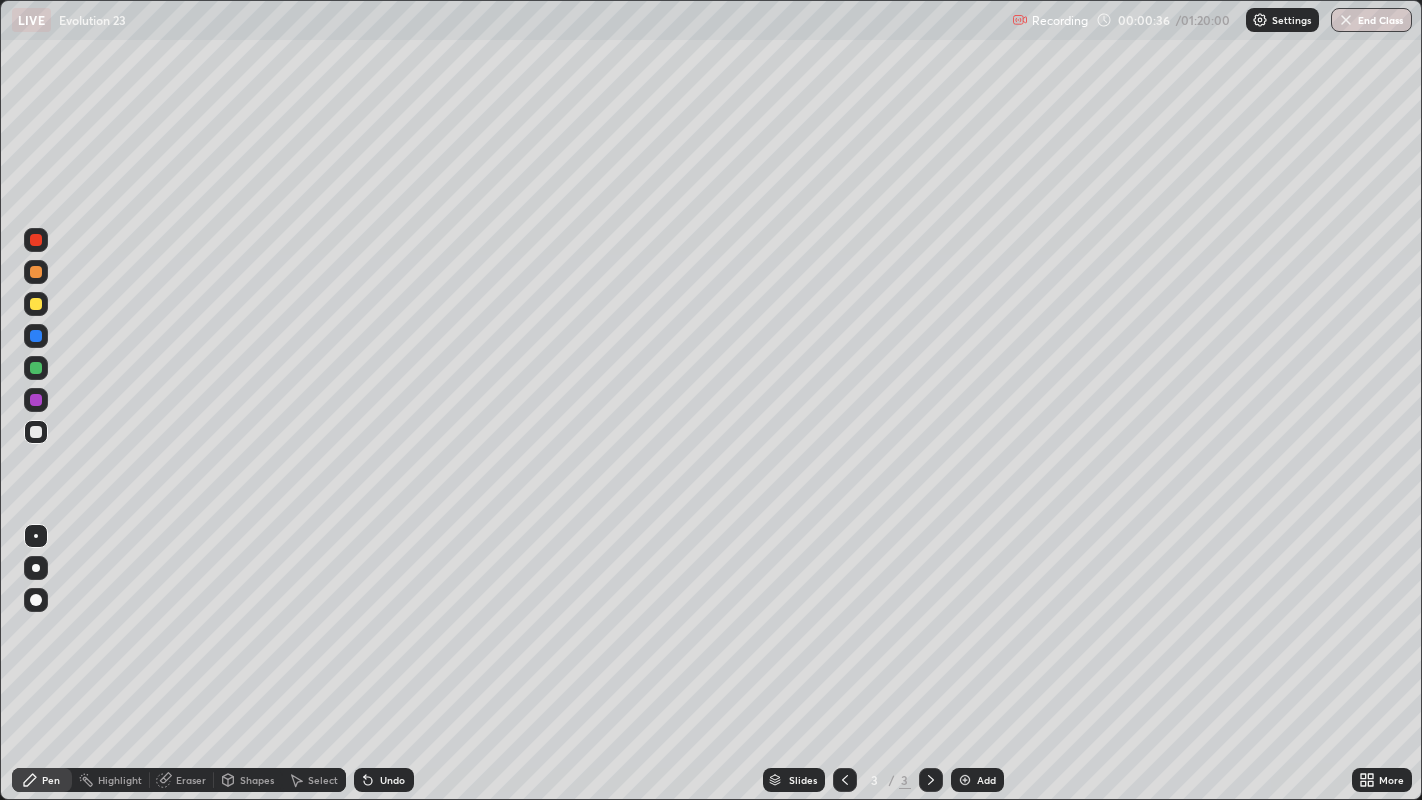 click at bounding box center (36, 304) 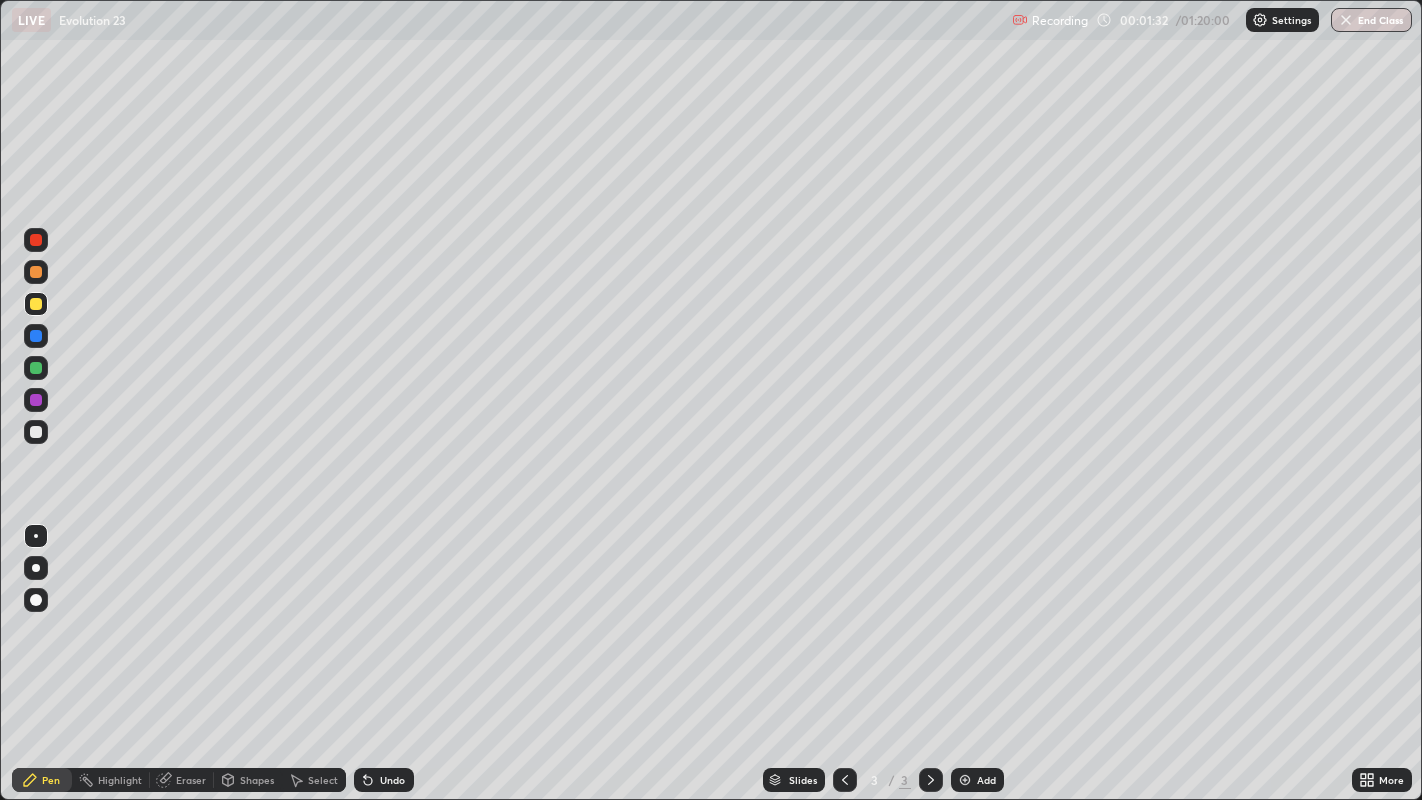 click at bounding box center [36, 432] 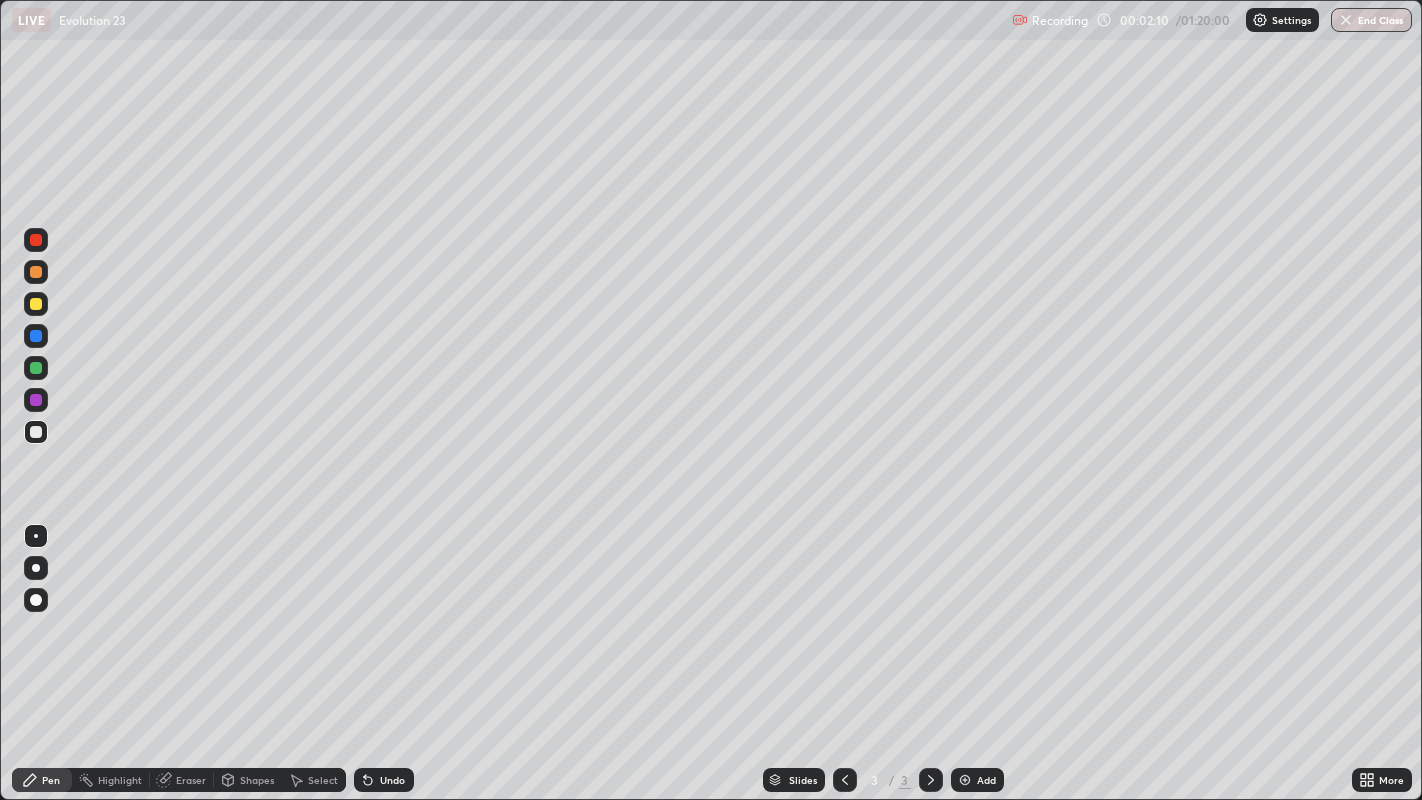 click at bounding box center (36, 304) 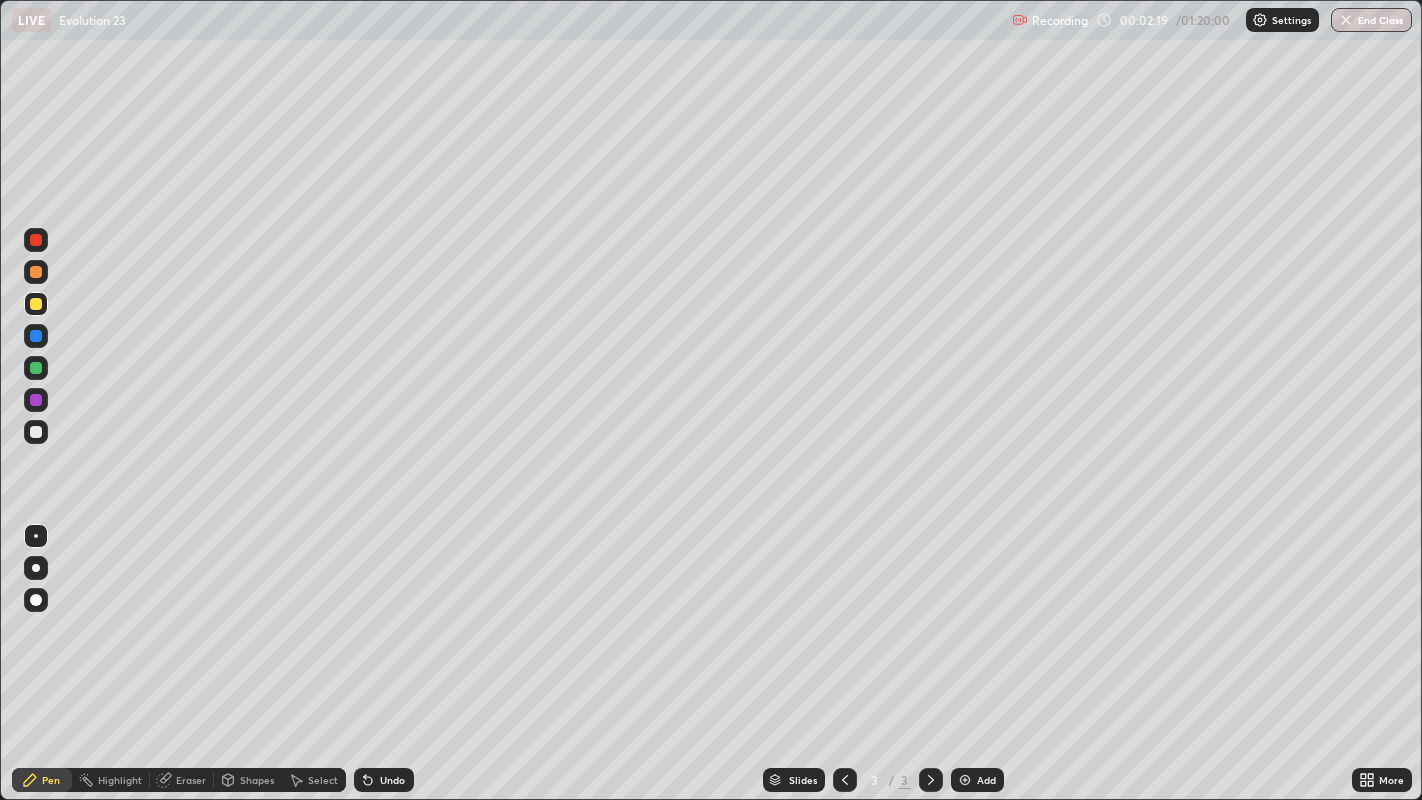 click on "More" at bounding box center [1391, 780] 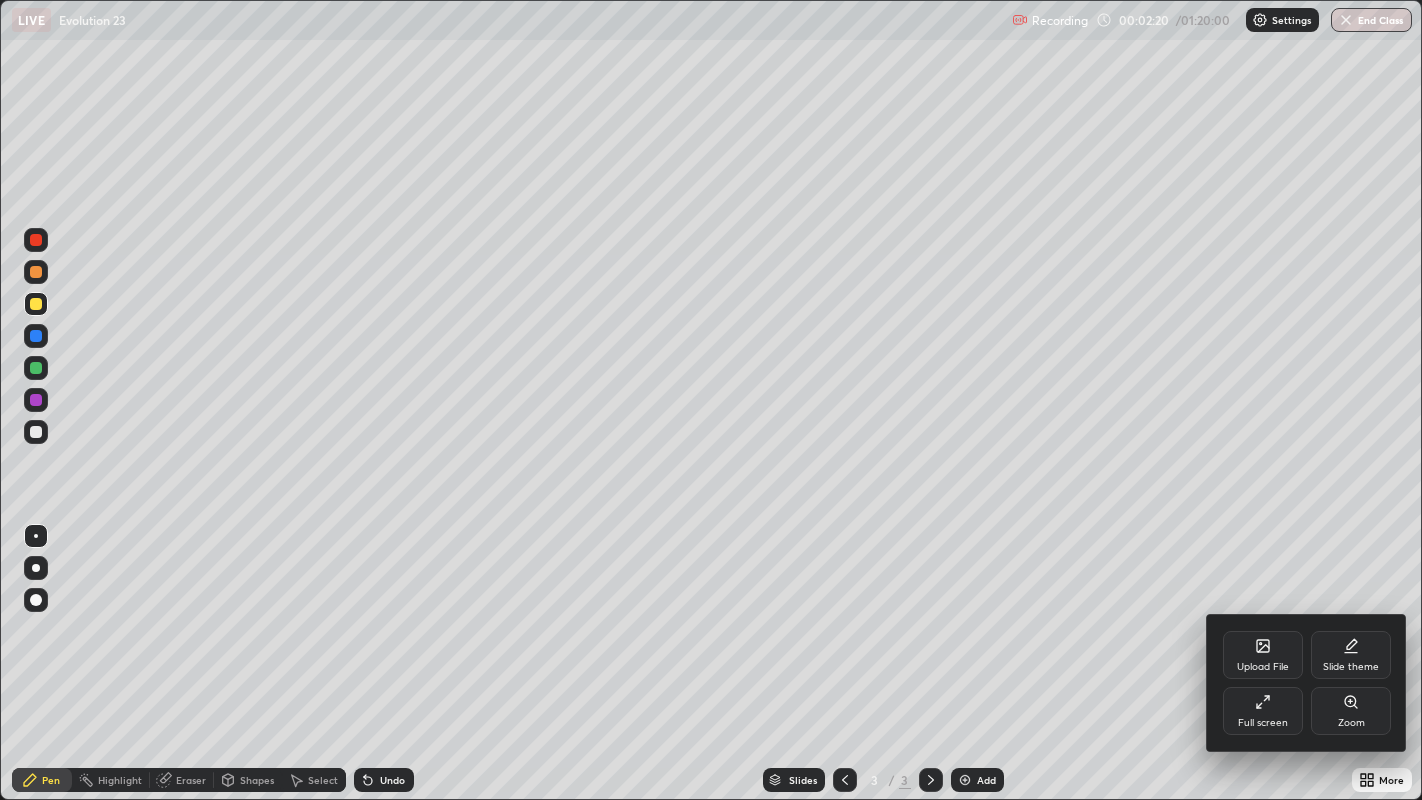 click on "Full screen" at bounding box center [1263, 723] 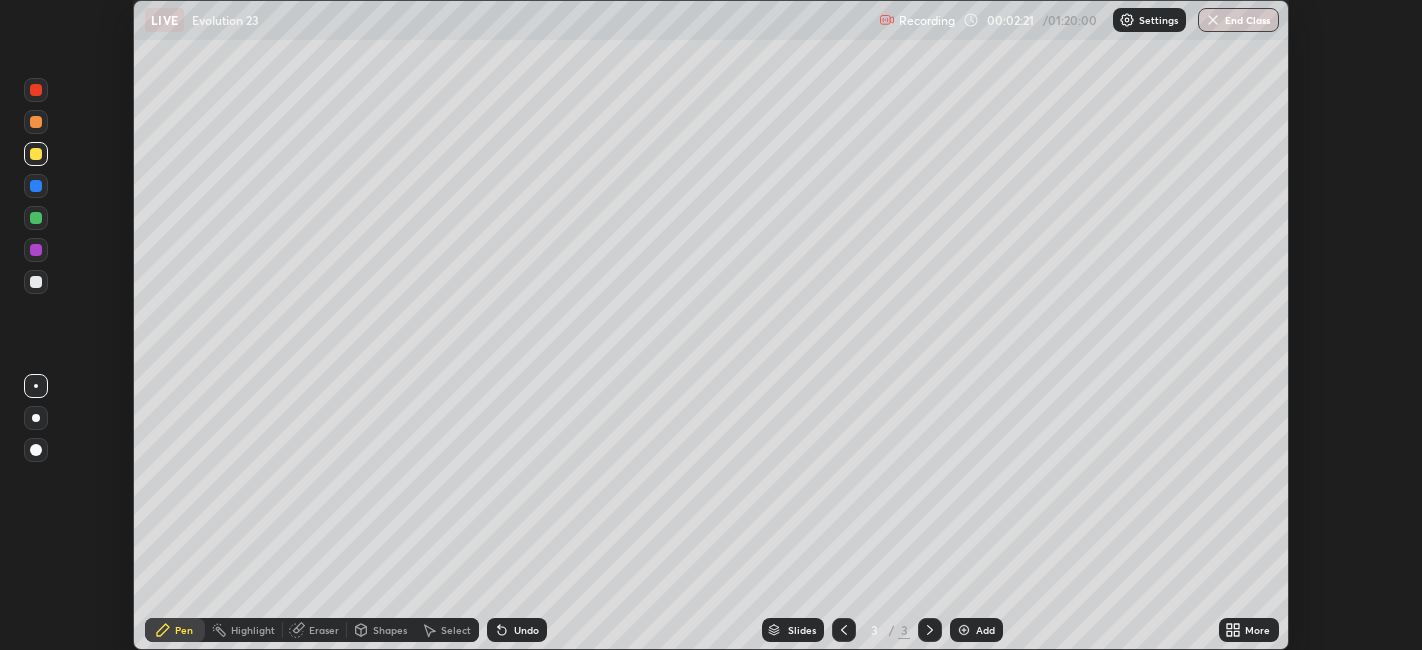 scroll, scrollTop: 650, scrollLeft: 1422, axis: both 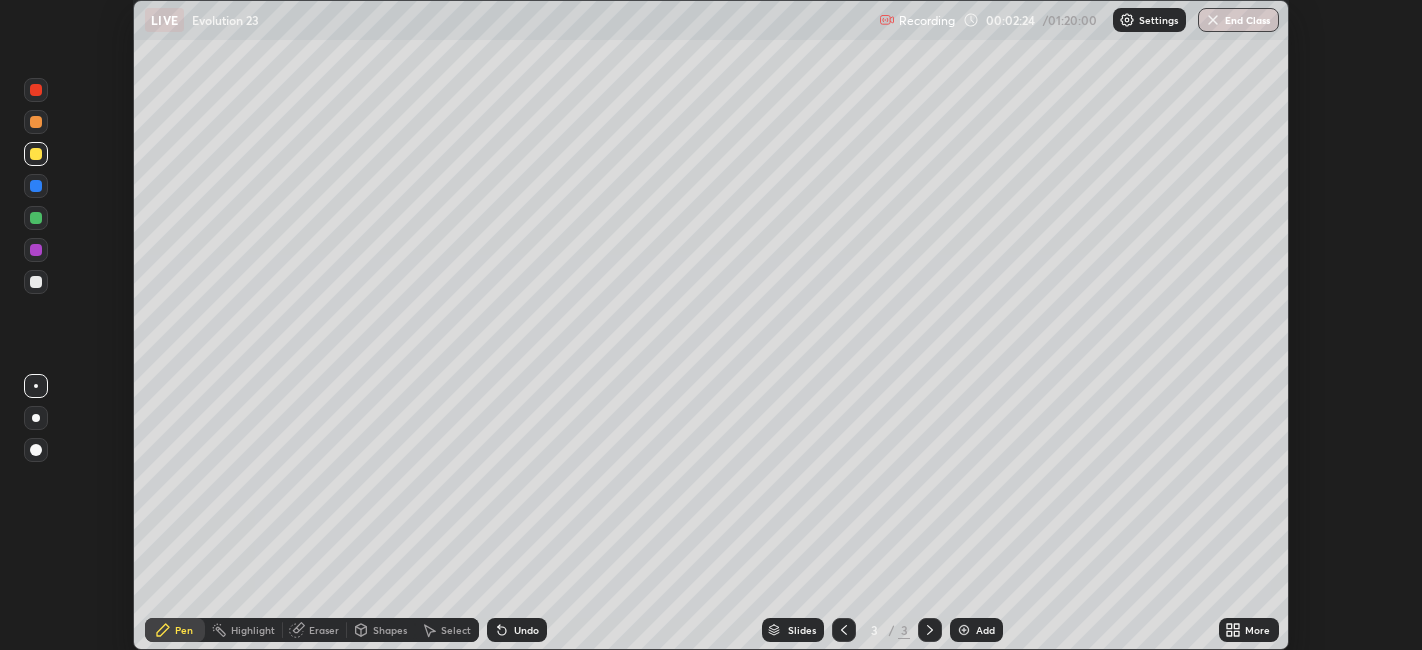 click 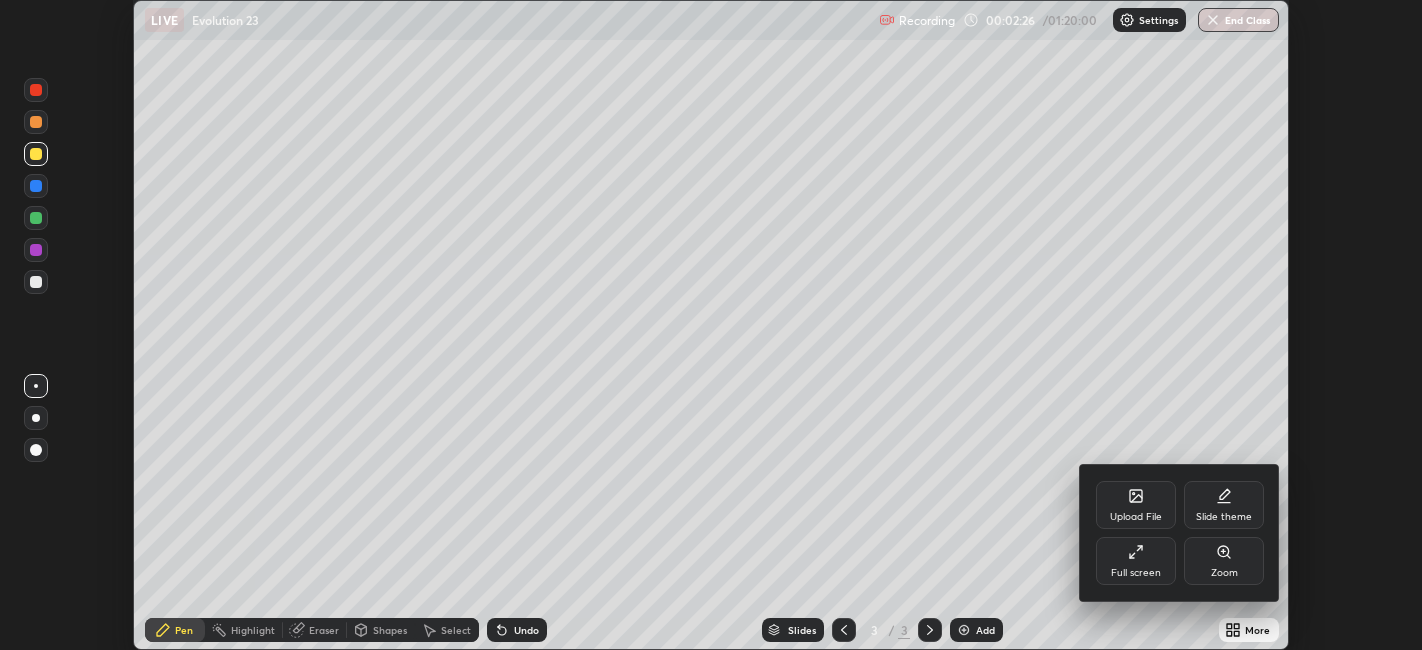 click on "Full screen" at bounding box center [1136, 561] 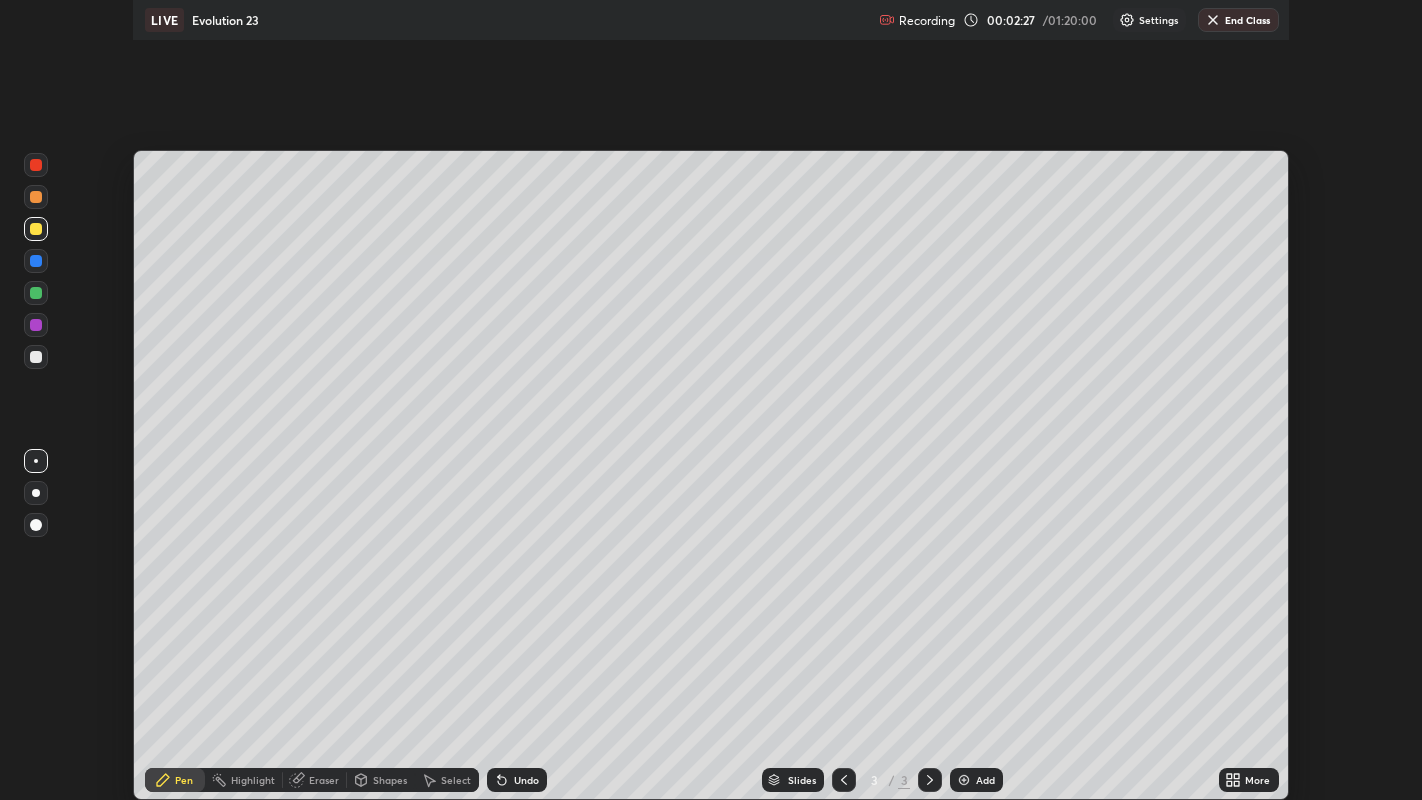 scroll, scrollTop: 99200, scrollLeft: 98577, axis: both 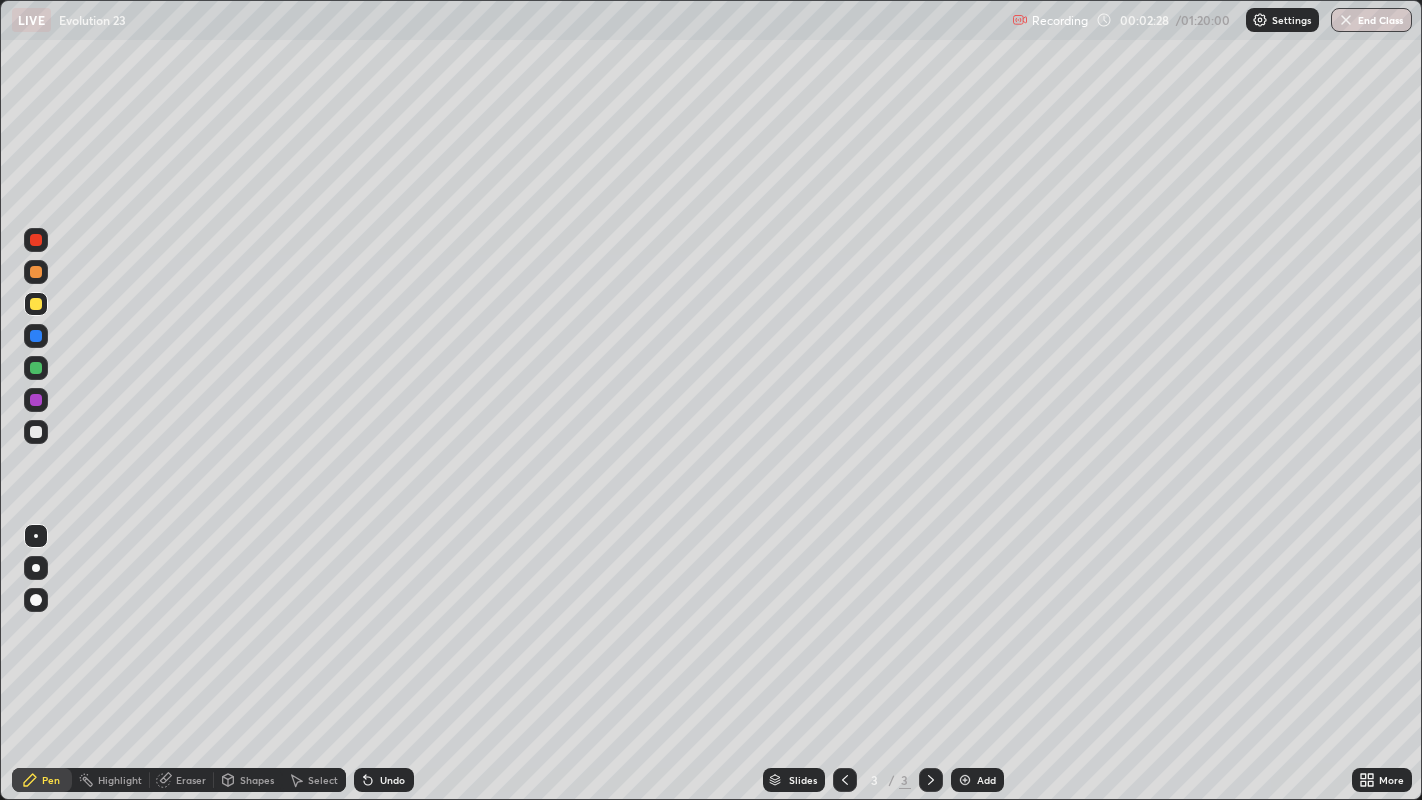click 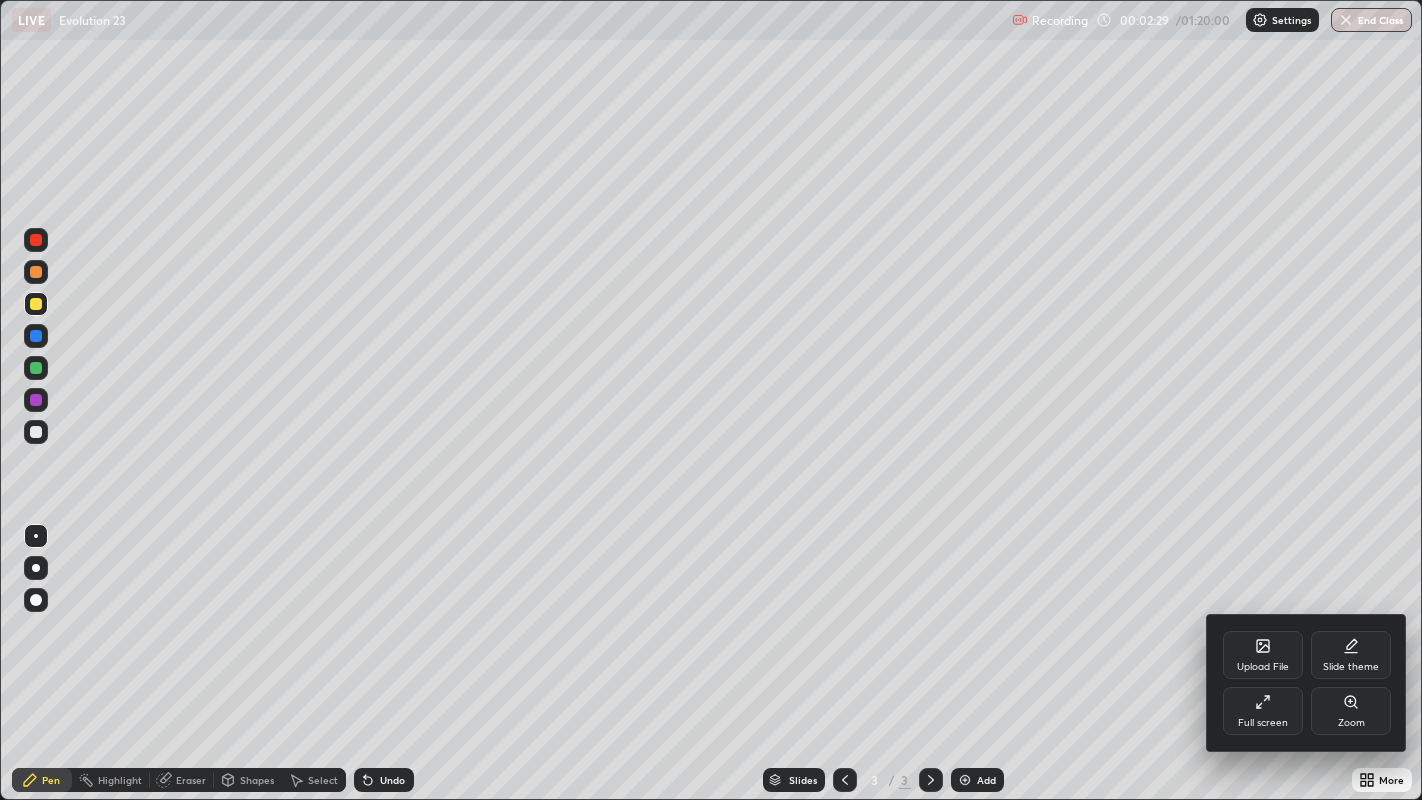 click on "Upload File" at bounding box center (1263, 655) 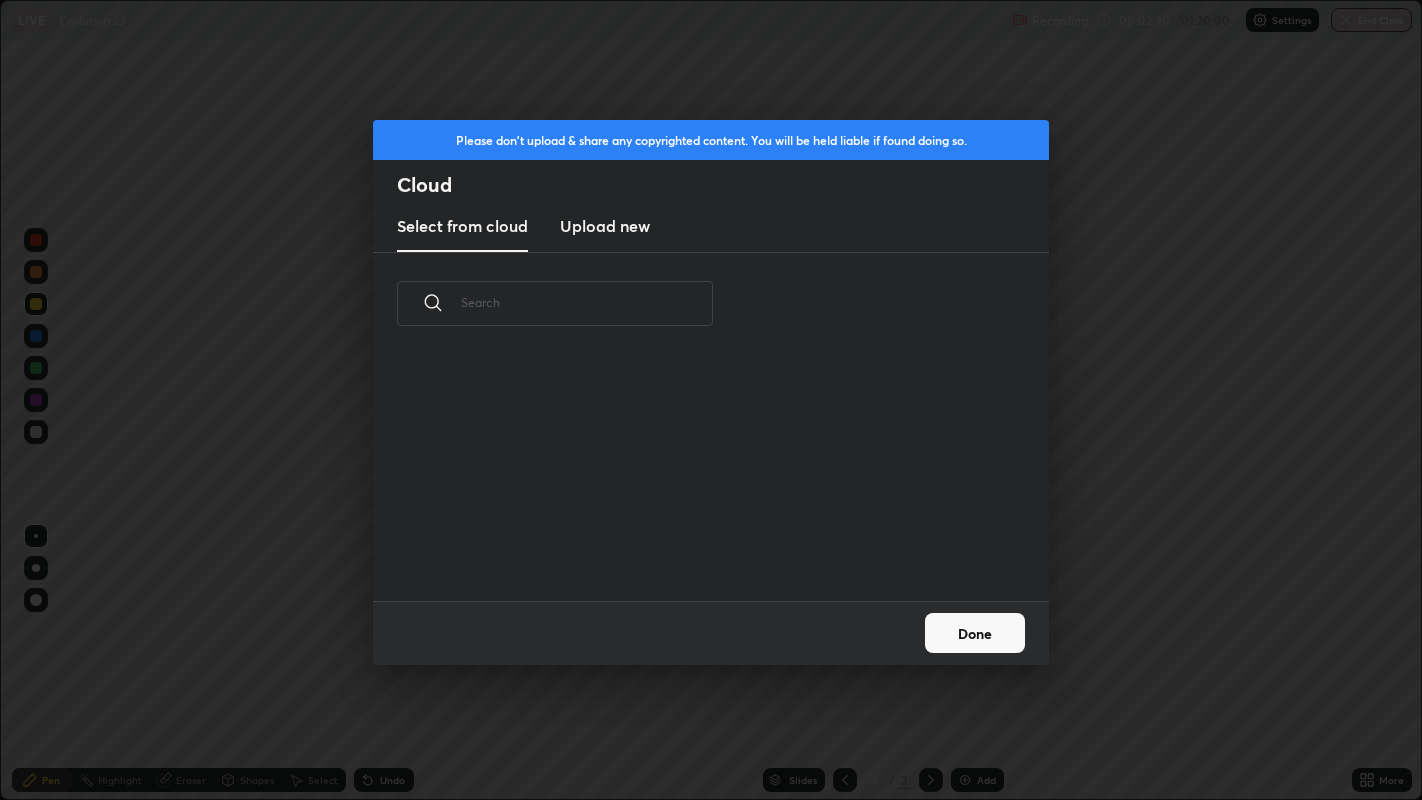 scroll, scrollTop: 6, scrollLeft: 10, axis: both 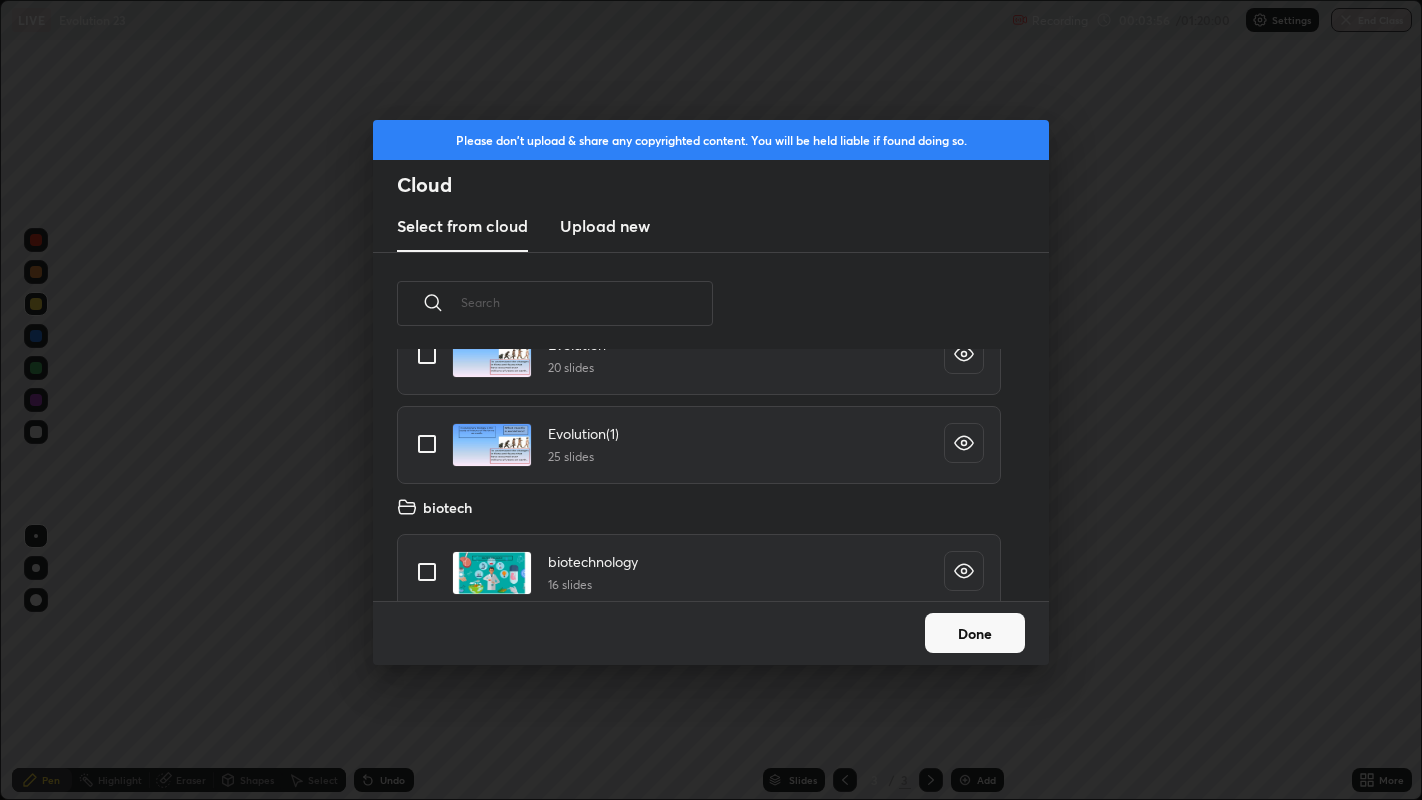 click on "Done" at bounding box center [975, 633] 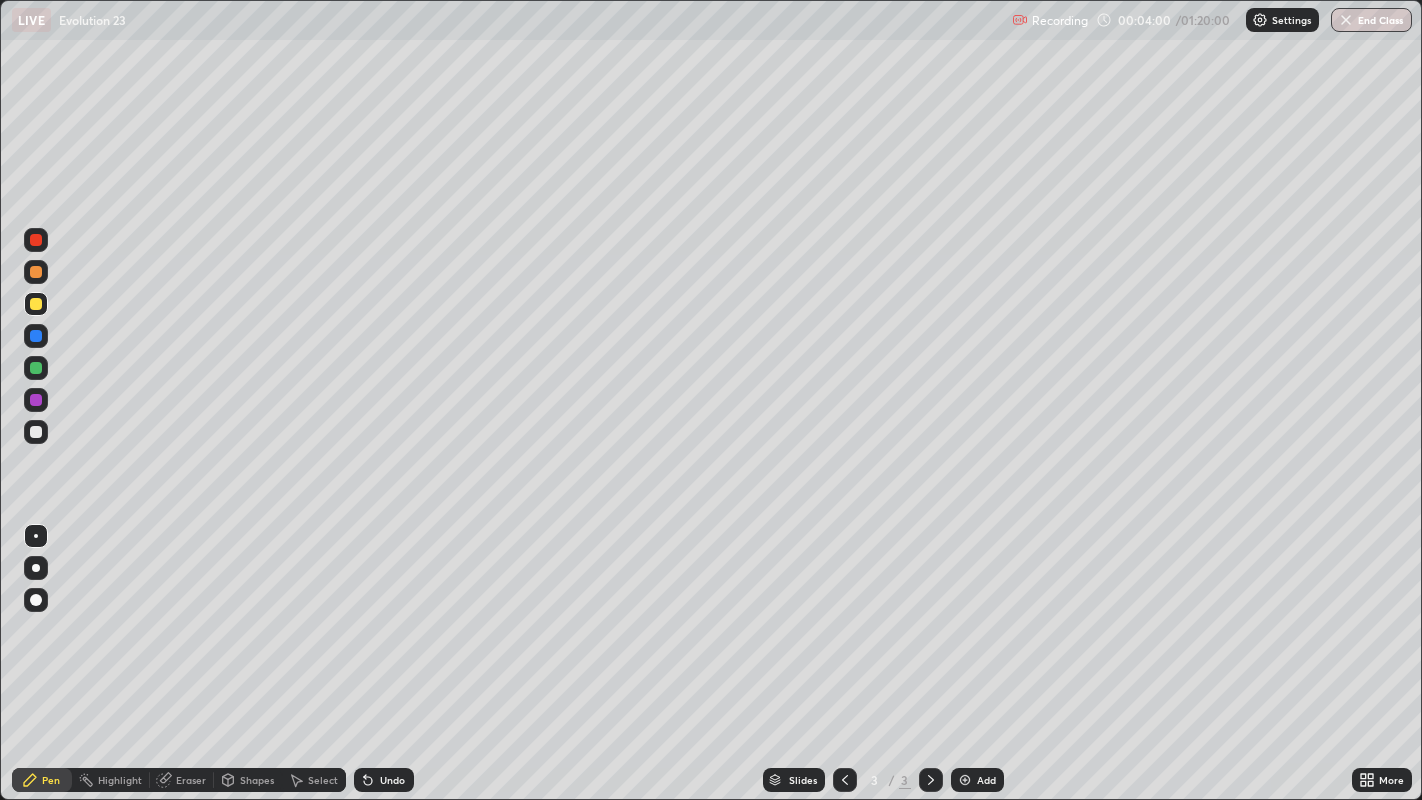 click at bounding box center [36, 272] 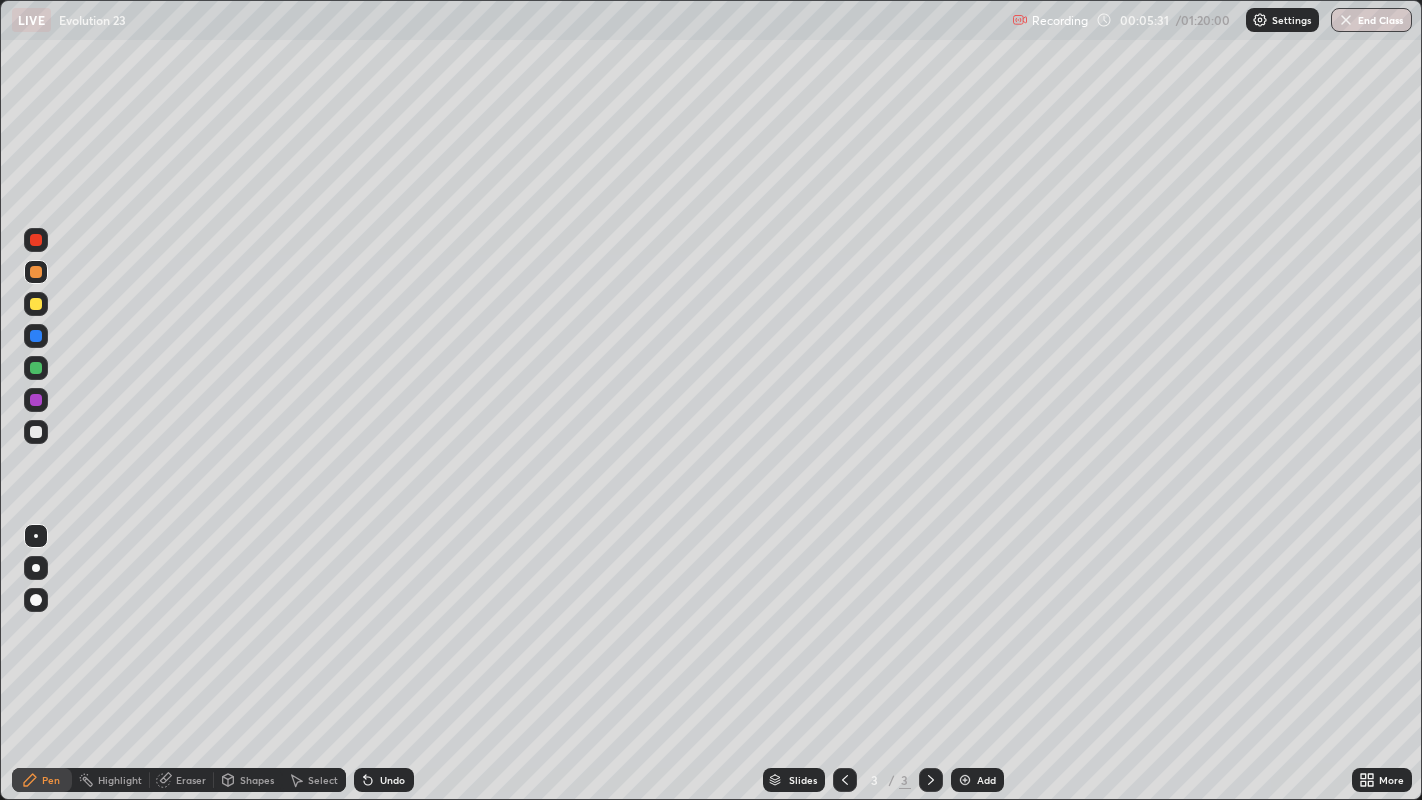 click 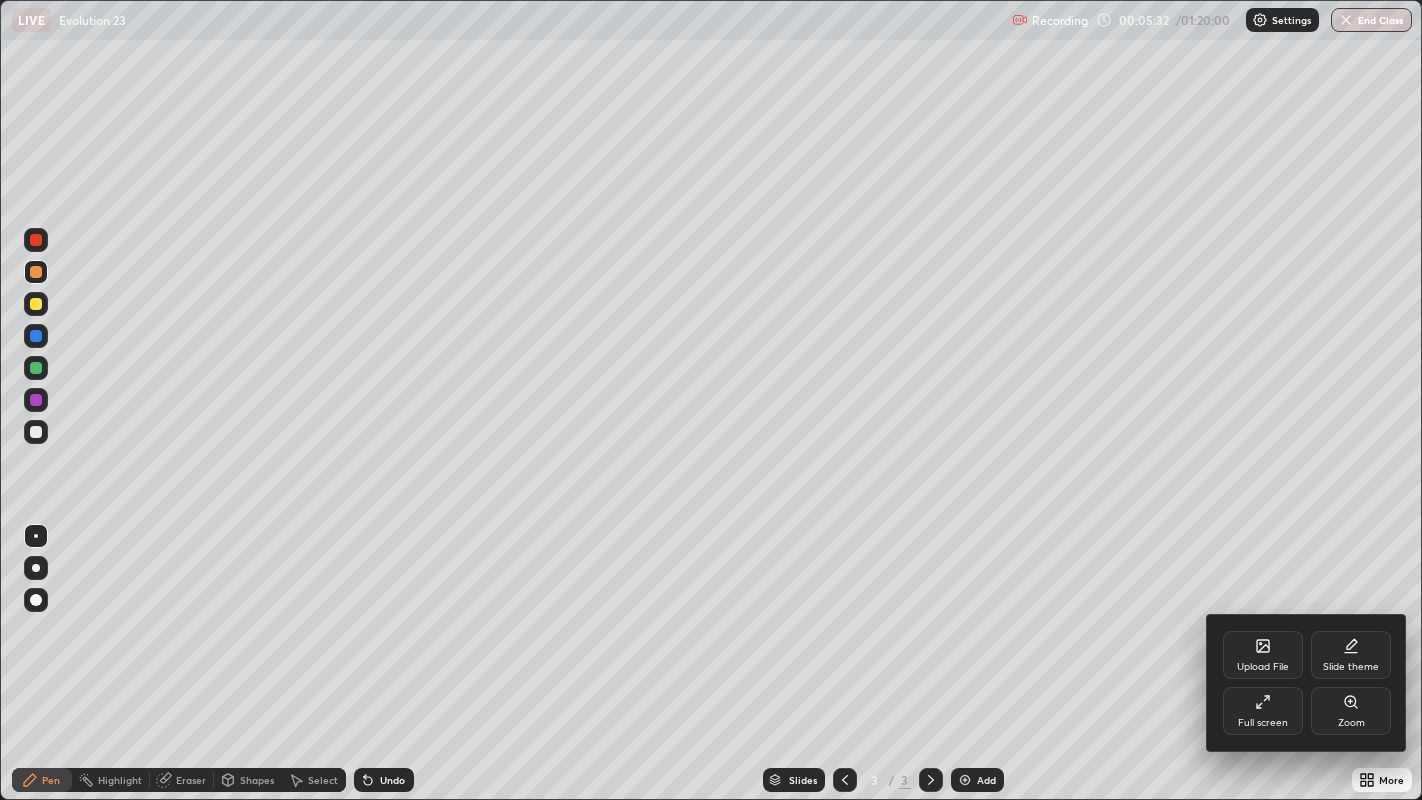 click on "Full screen" at bounding box center (1263, 723) 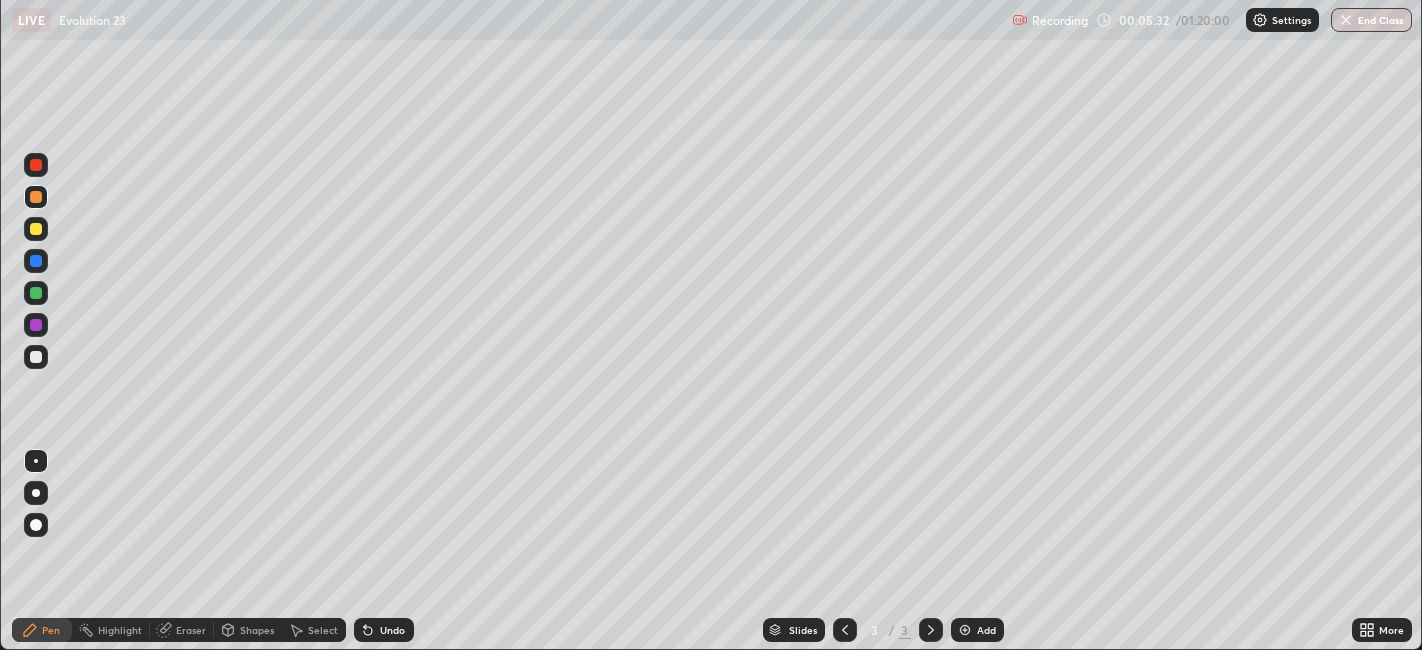 scroll, scrollTop: 650, scrollLeft: 1422, axis: both 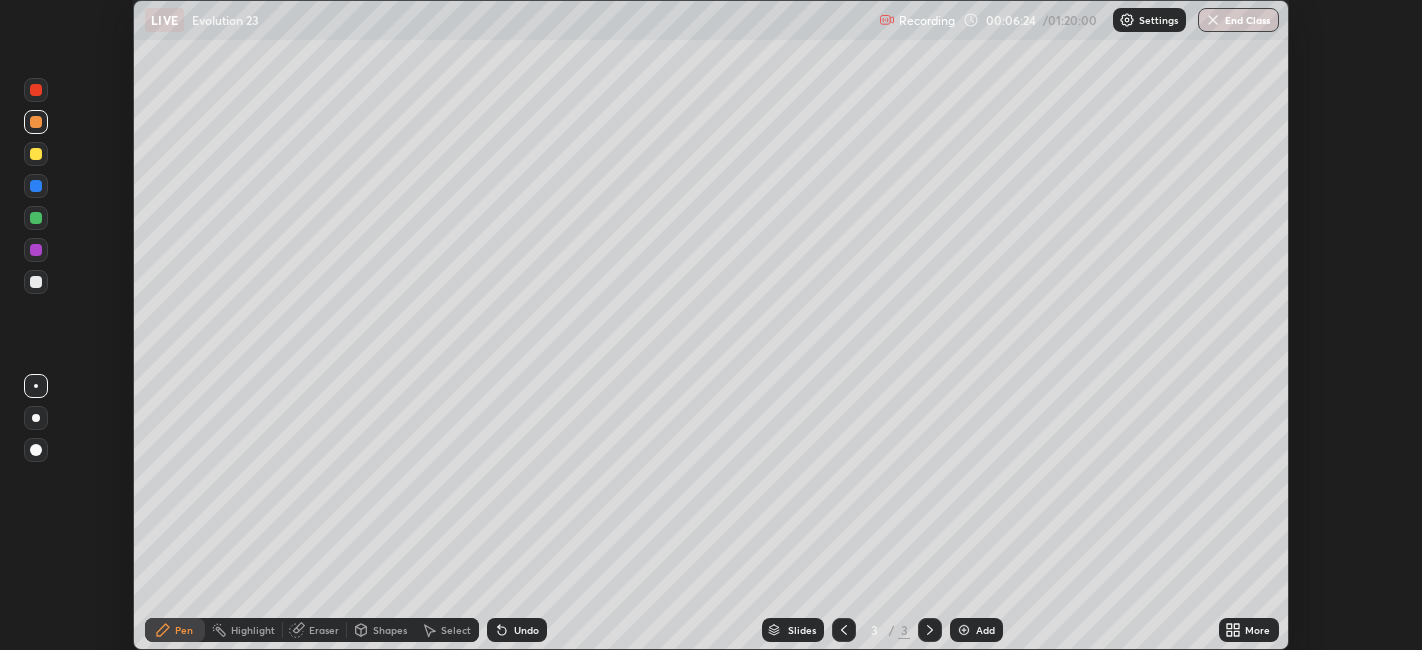 click 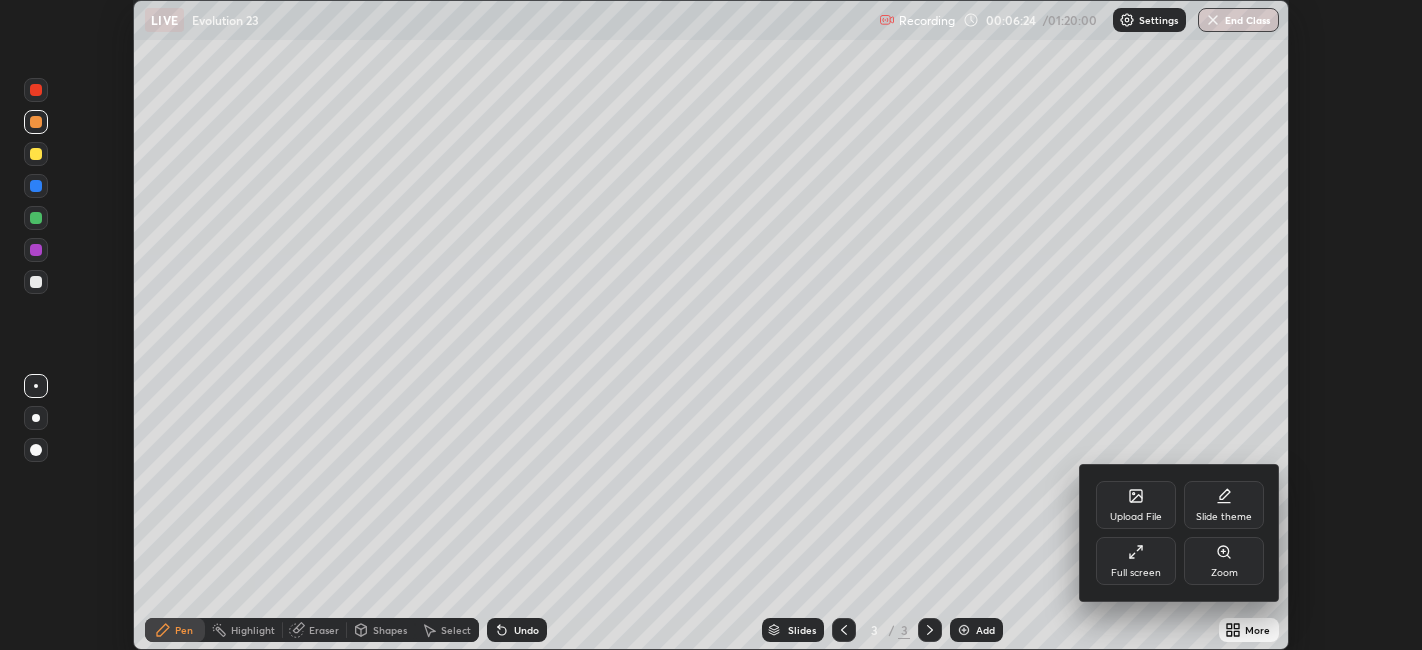 click 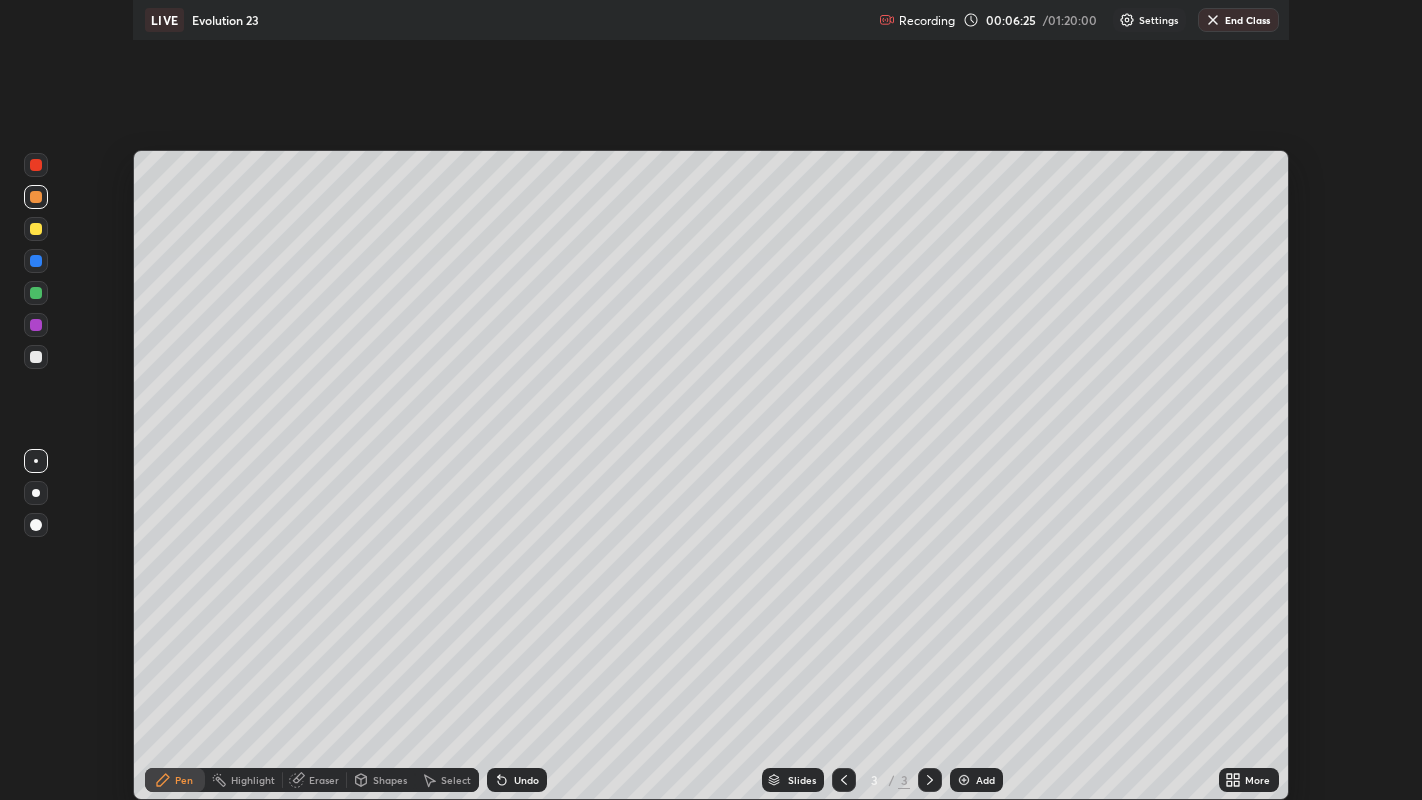 scroll, scrollTop: 99200, scrollLeft: 98577, axis: both 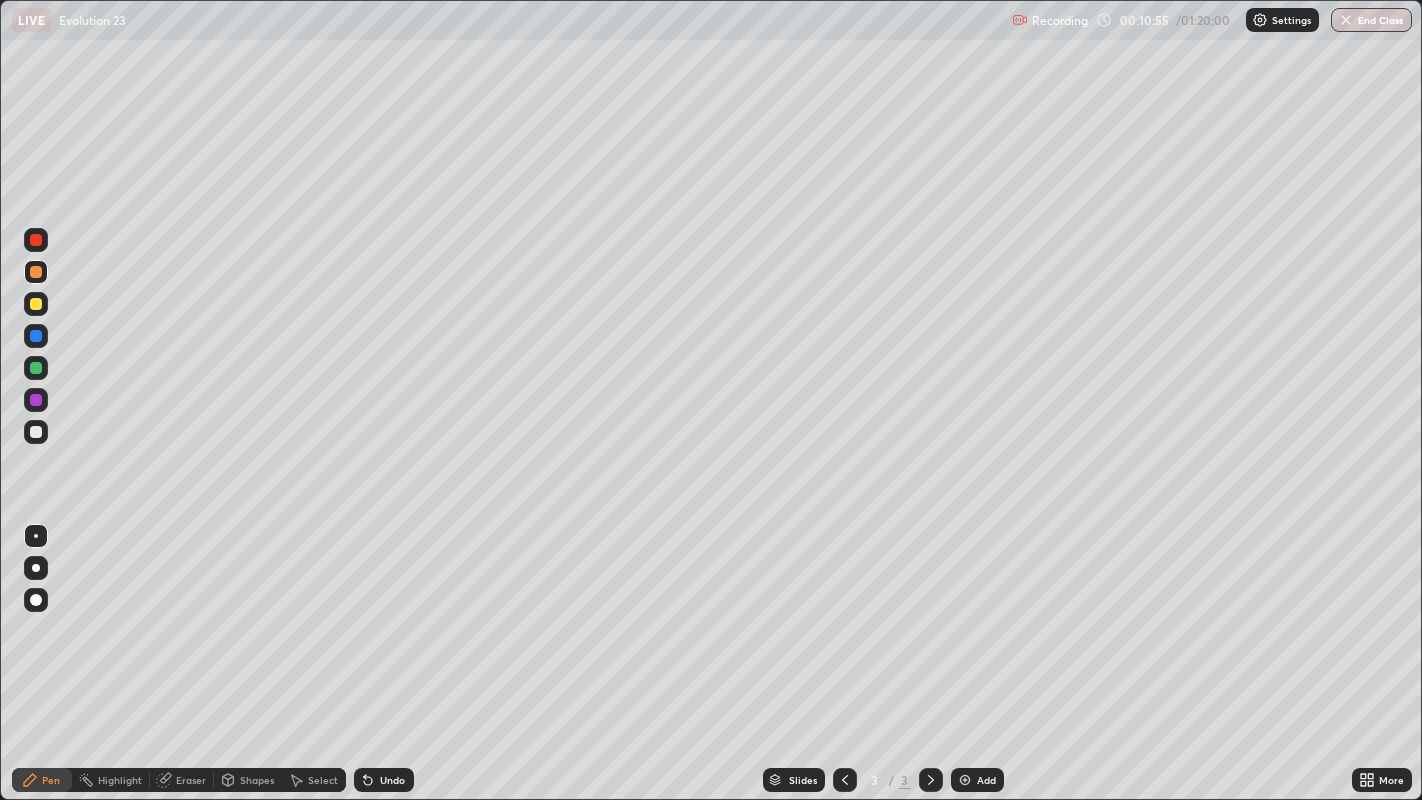 click at bounding box center [36, 240] 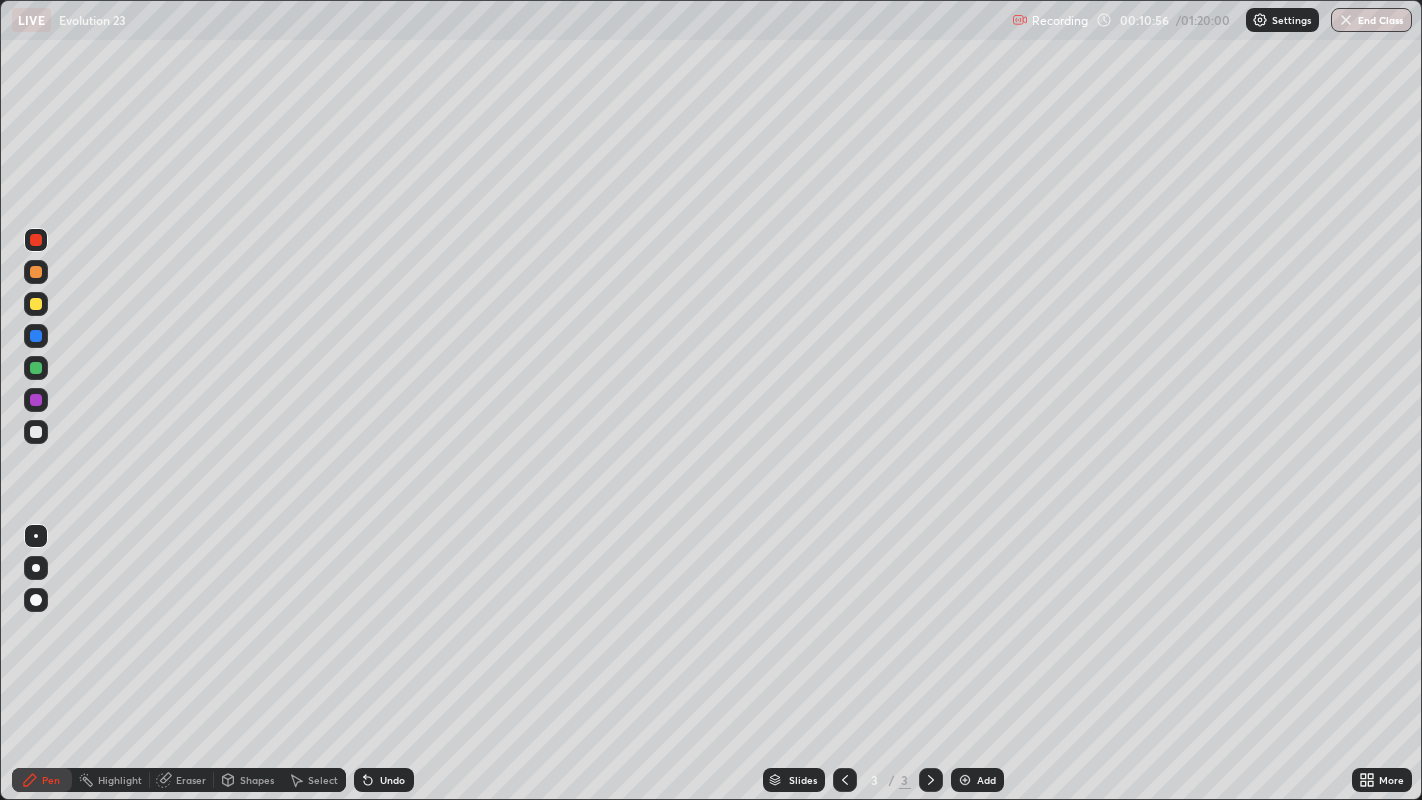 click at bounding box center [36, 432] 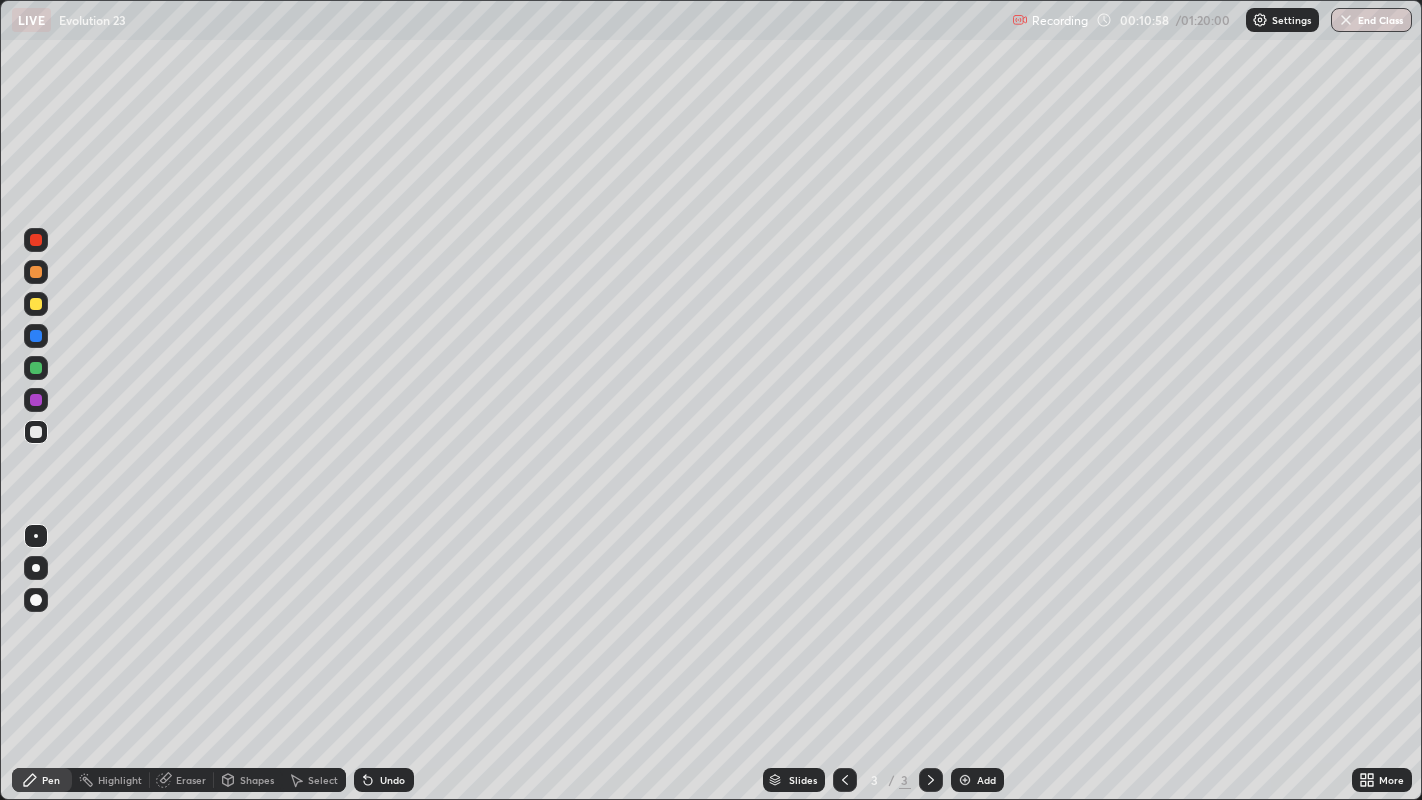 click at bounding box center (36, 568) 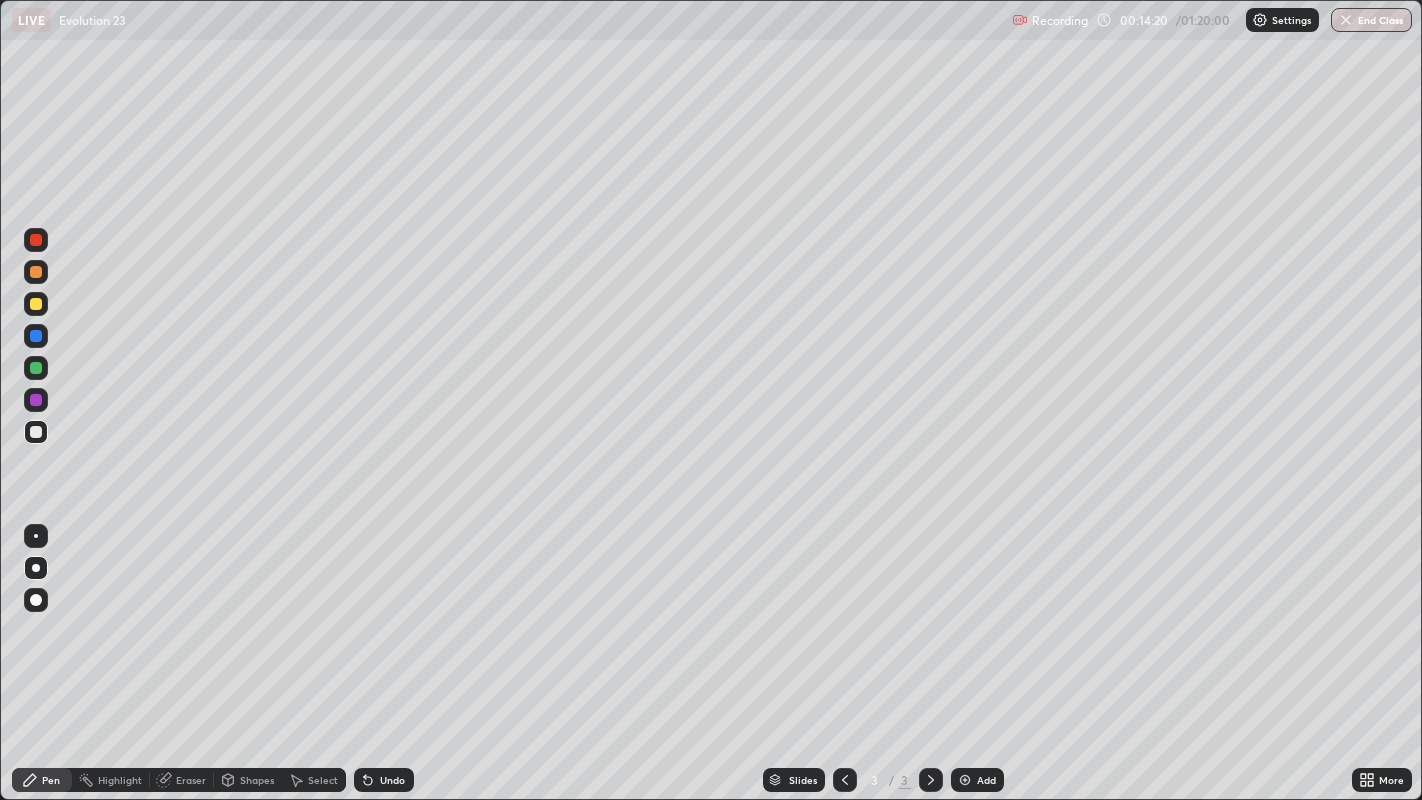 click 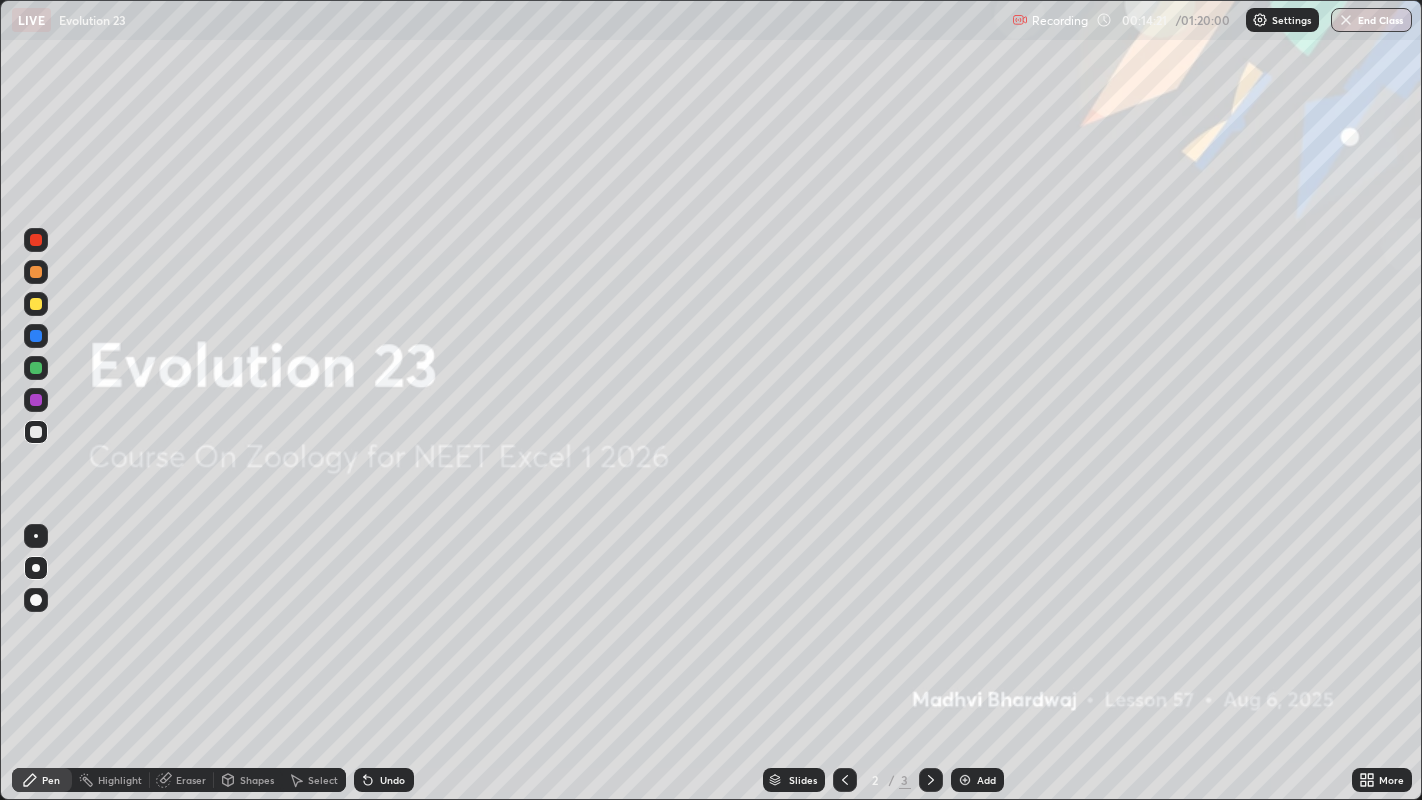 click 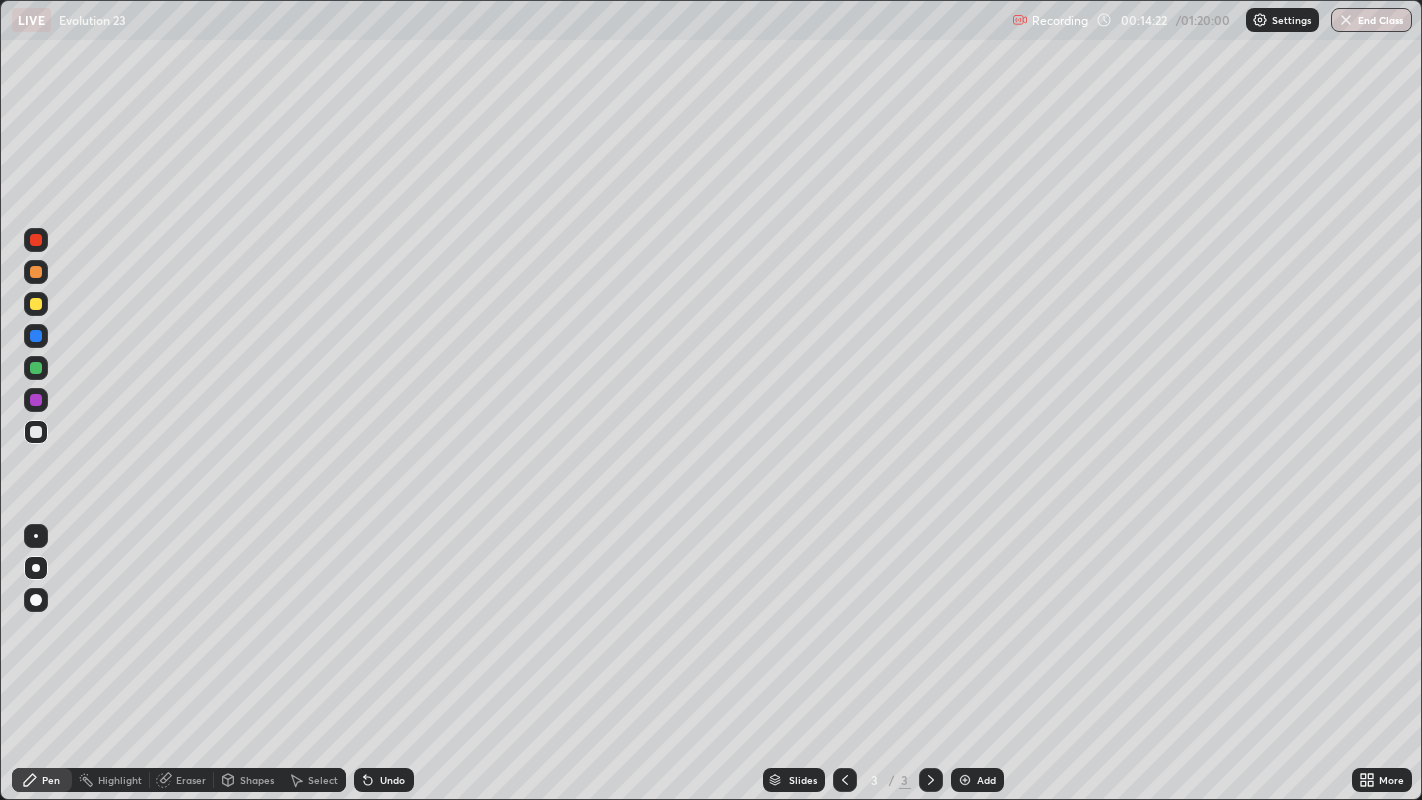 click 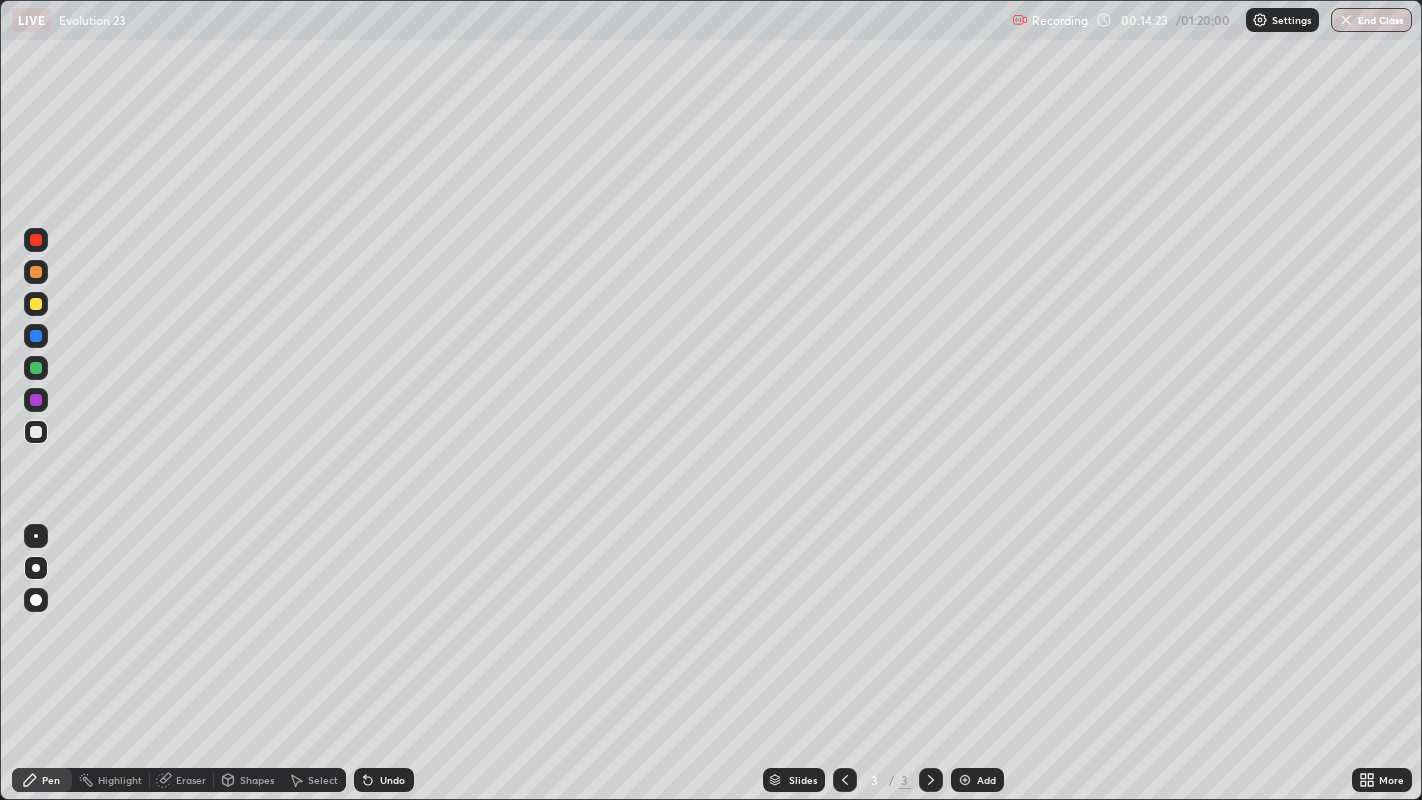 click 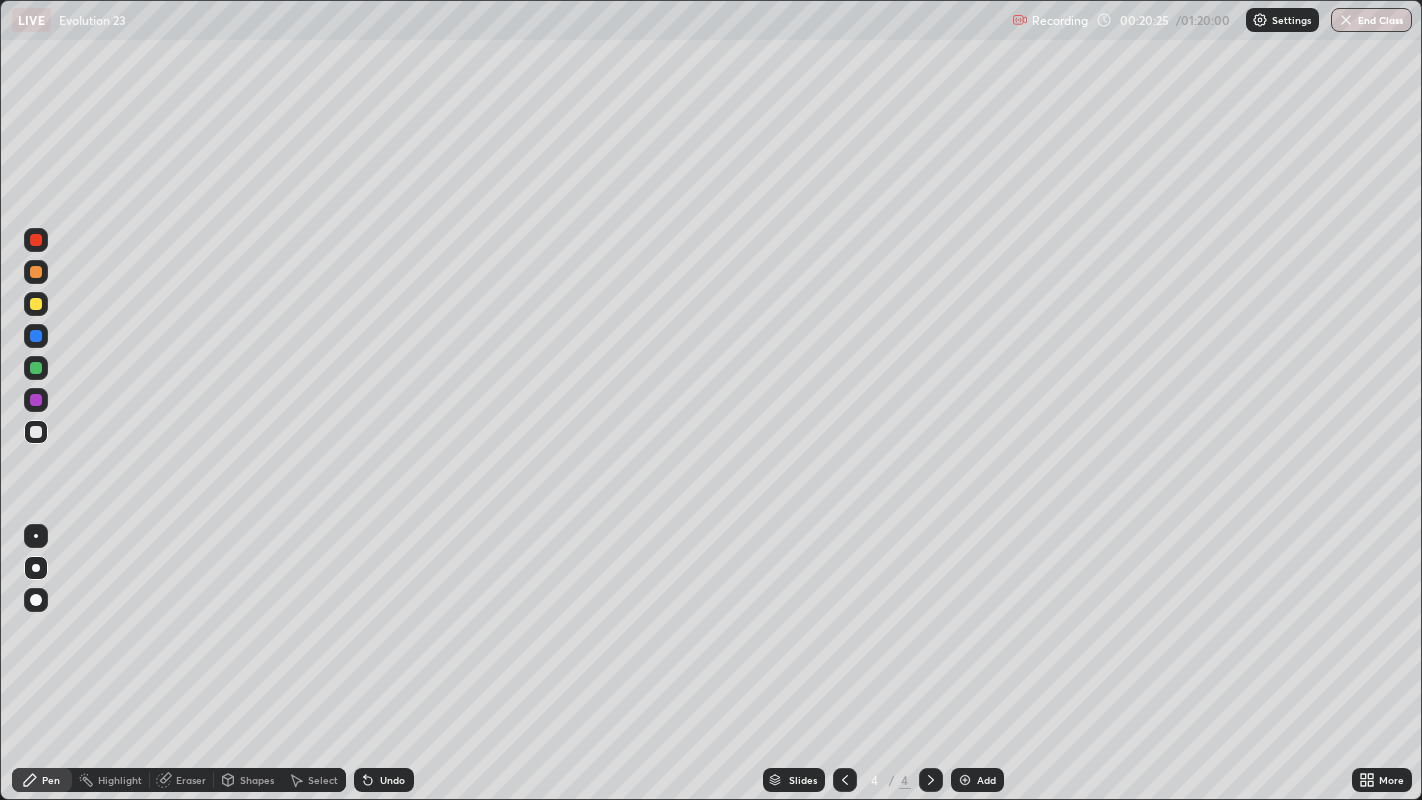 click on "Add" at bounding box center (986, 780) 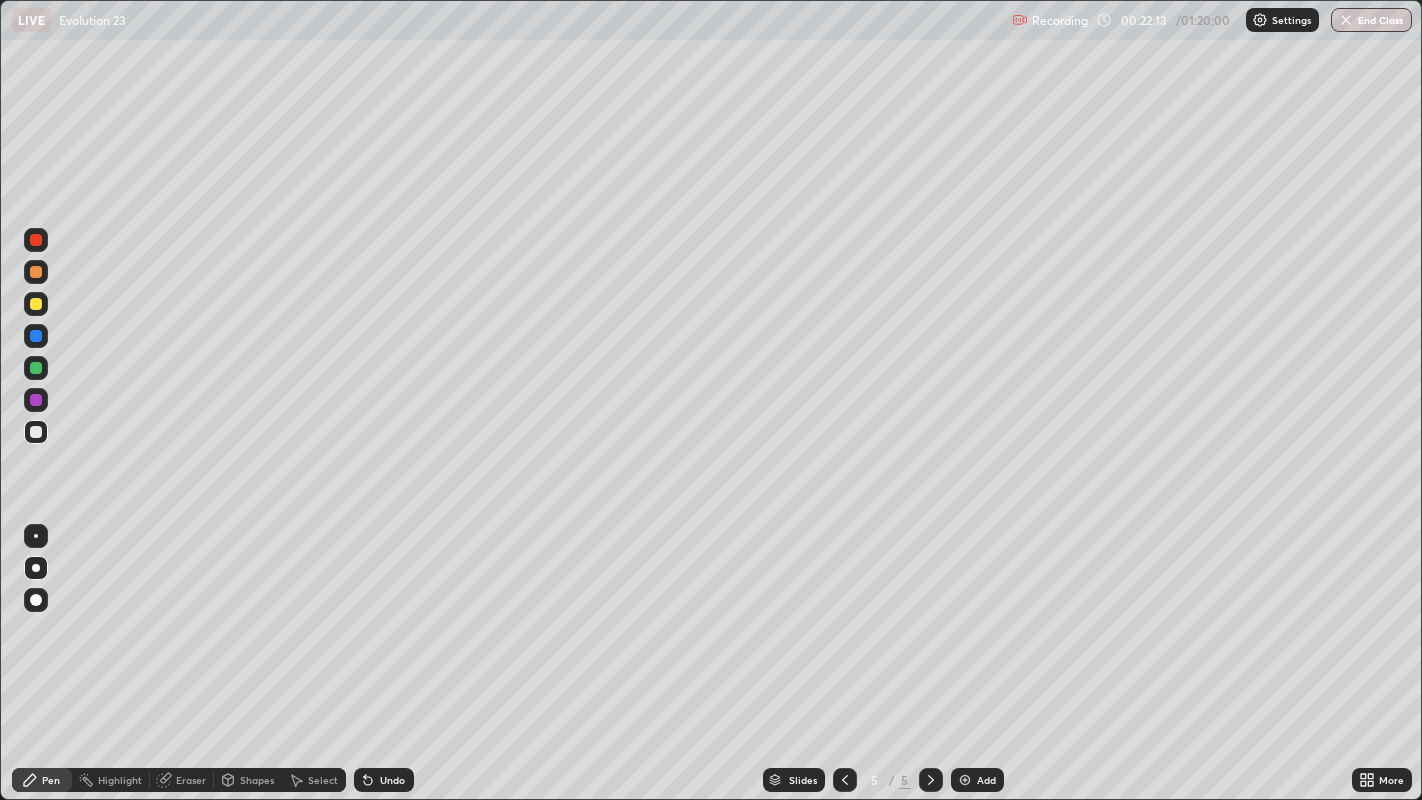 click on "Add" at bounding box center (986, 780) 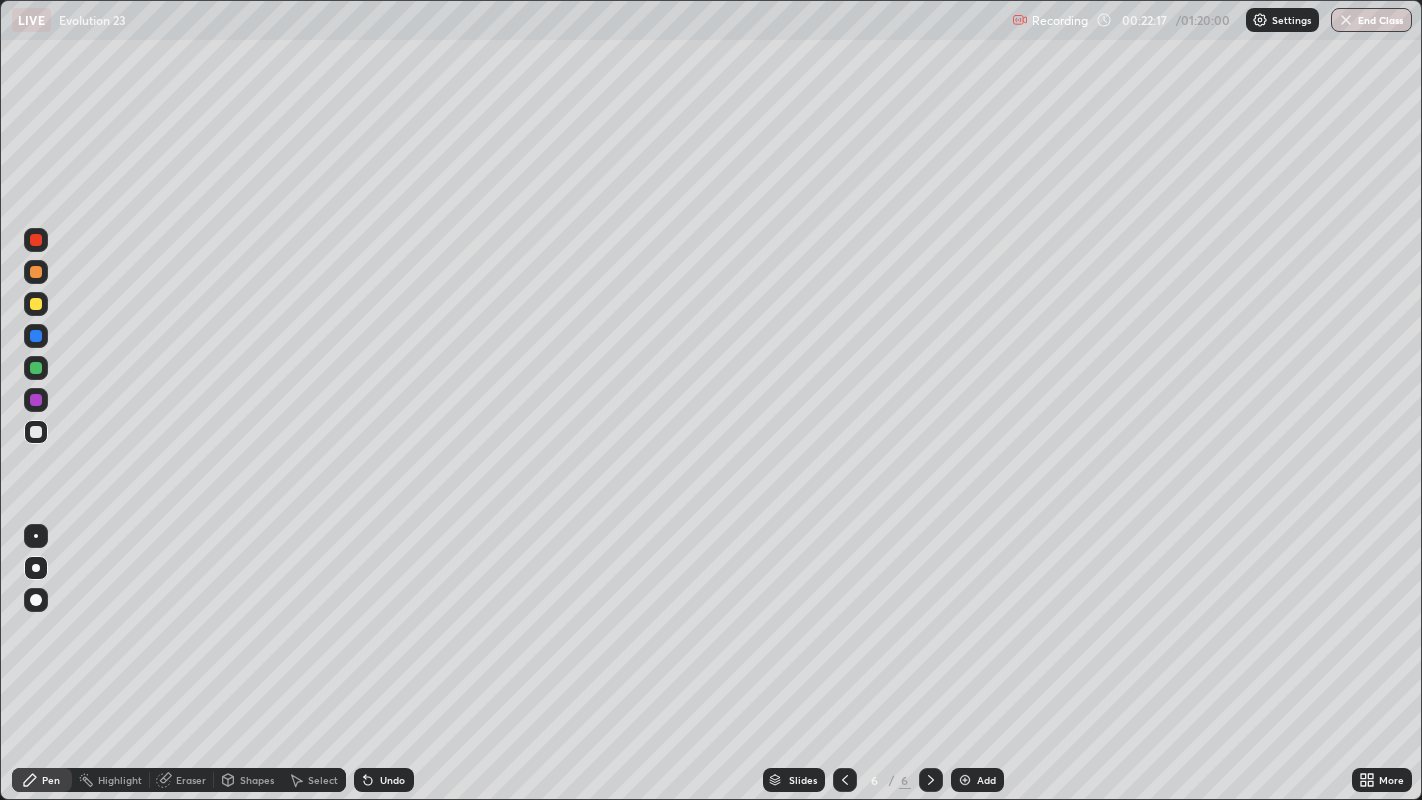 click at bounding box center (36, 432) 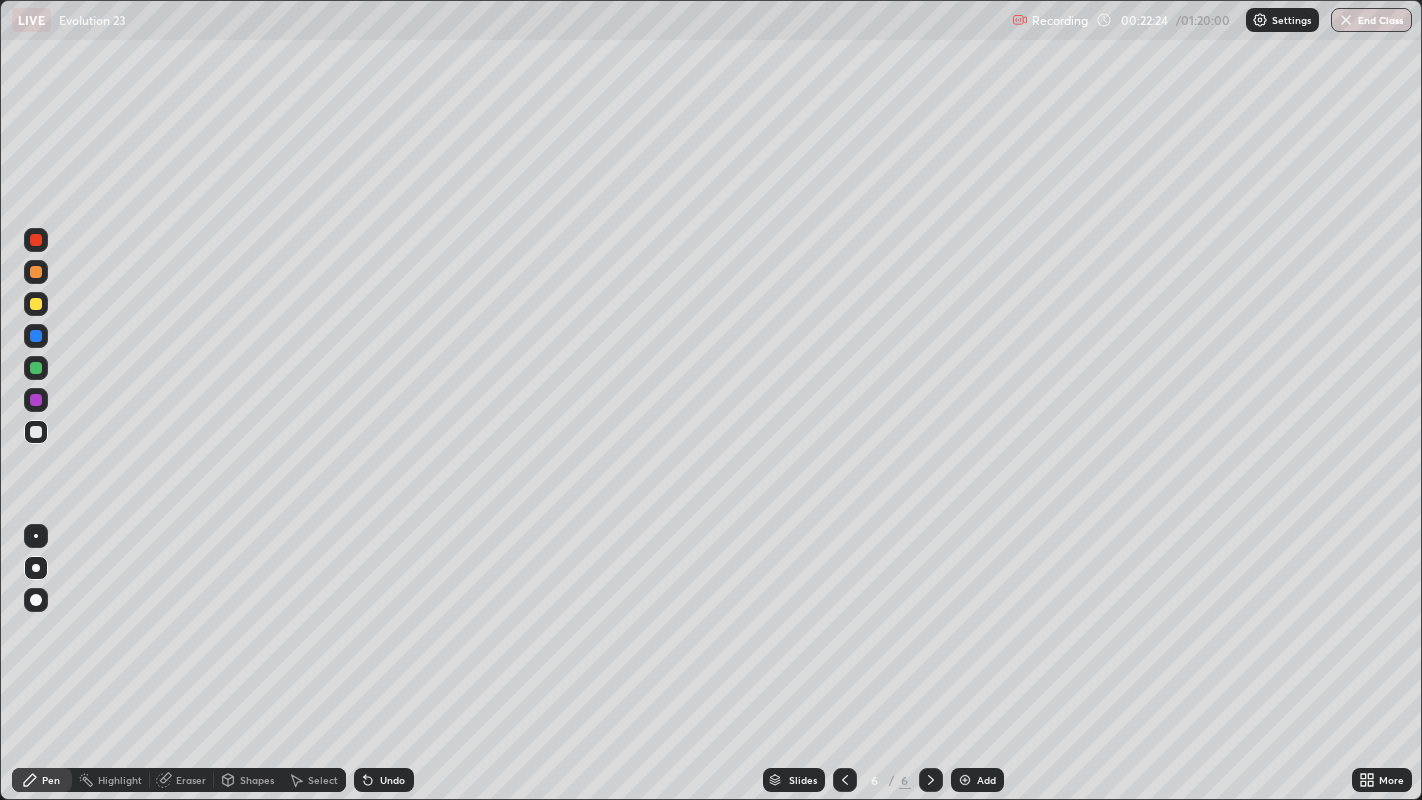 click at bounding box center [36, 432] 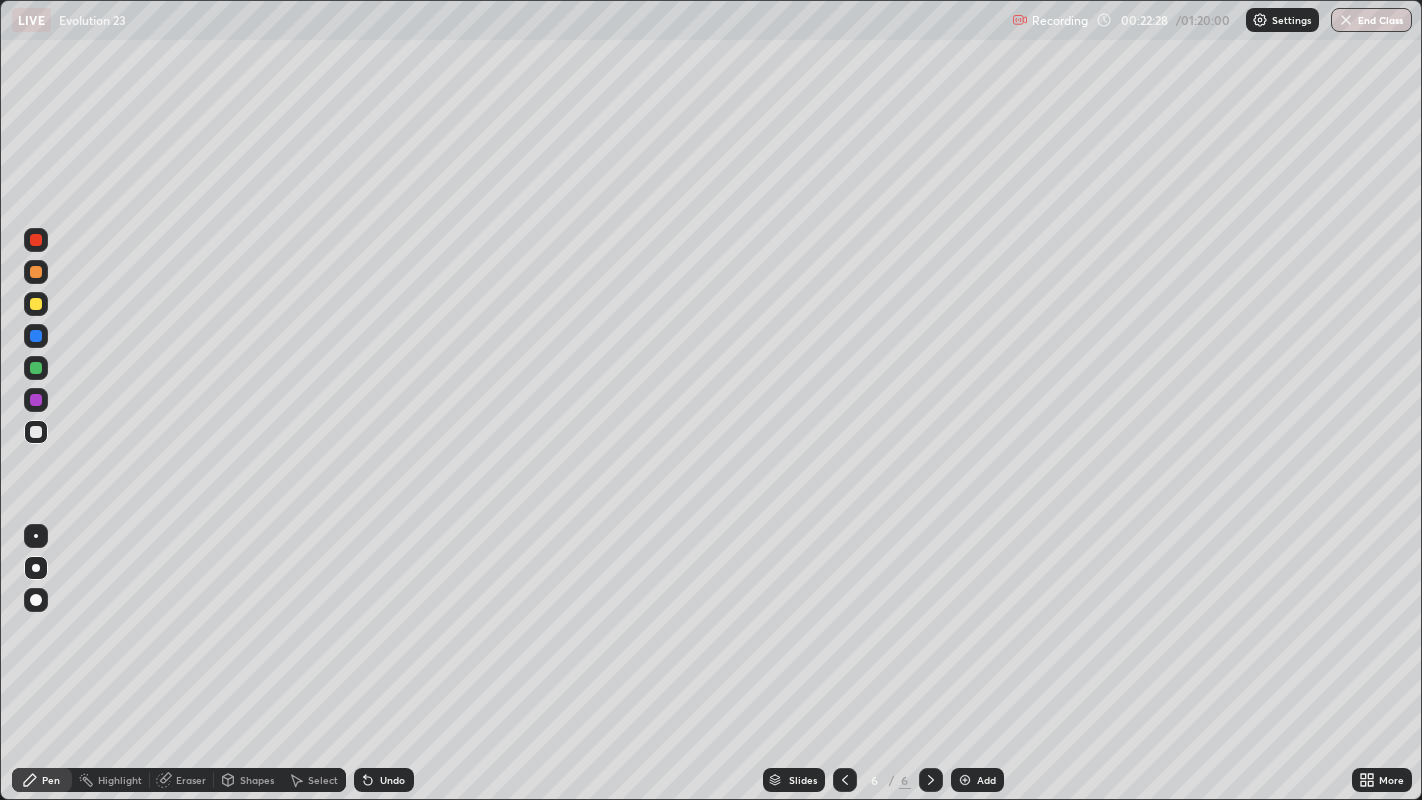 click at bounding box center (36, 432) 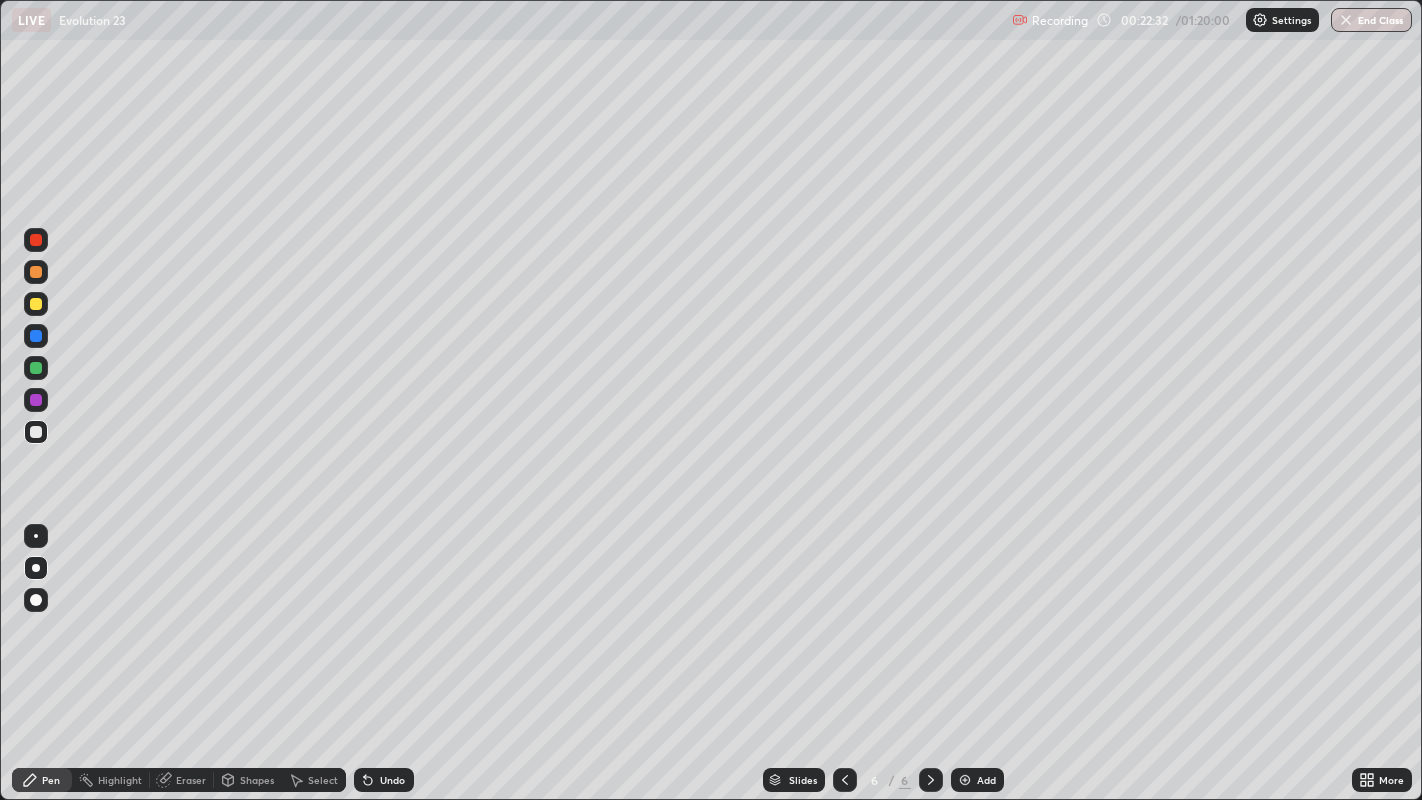 click 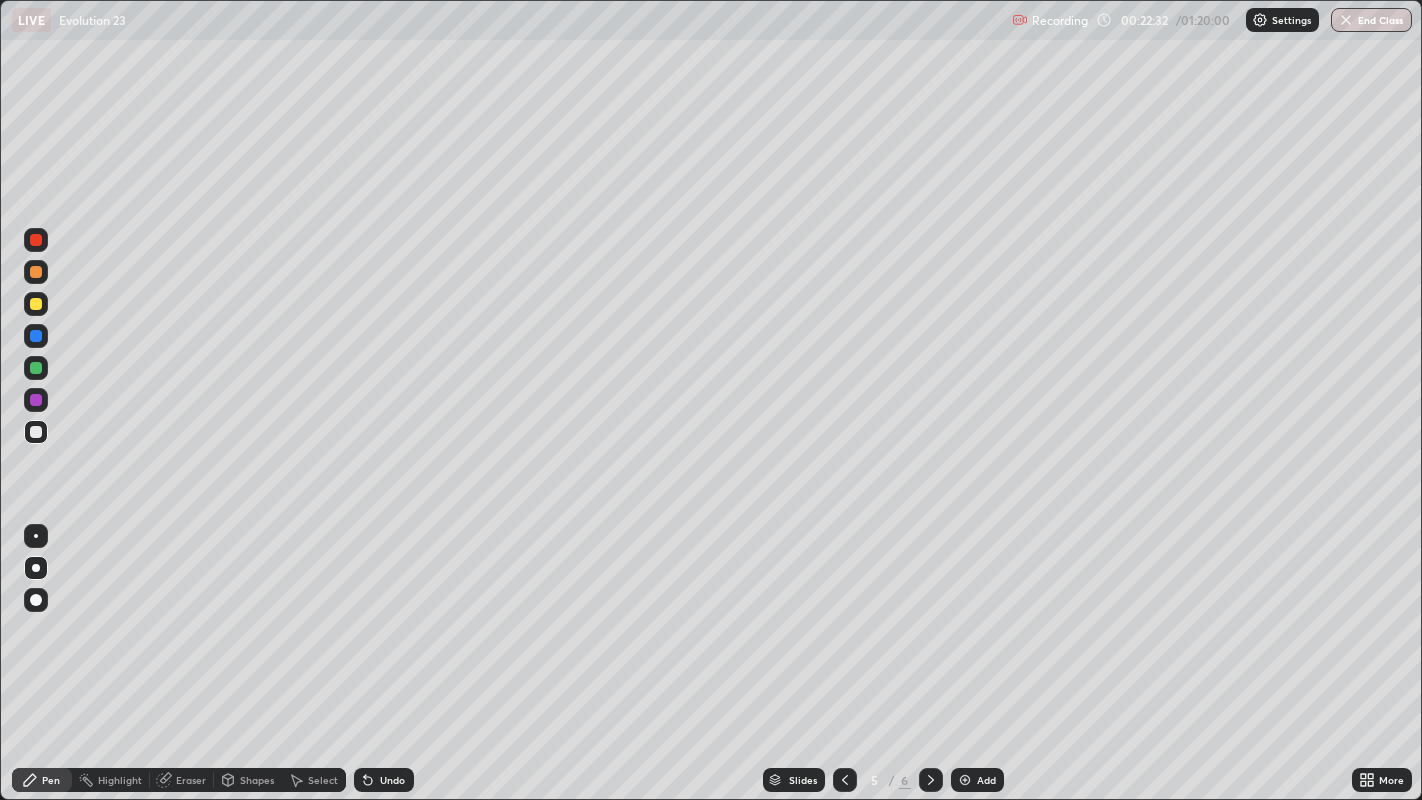 click 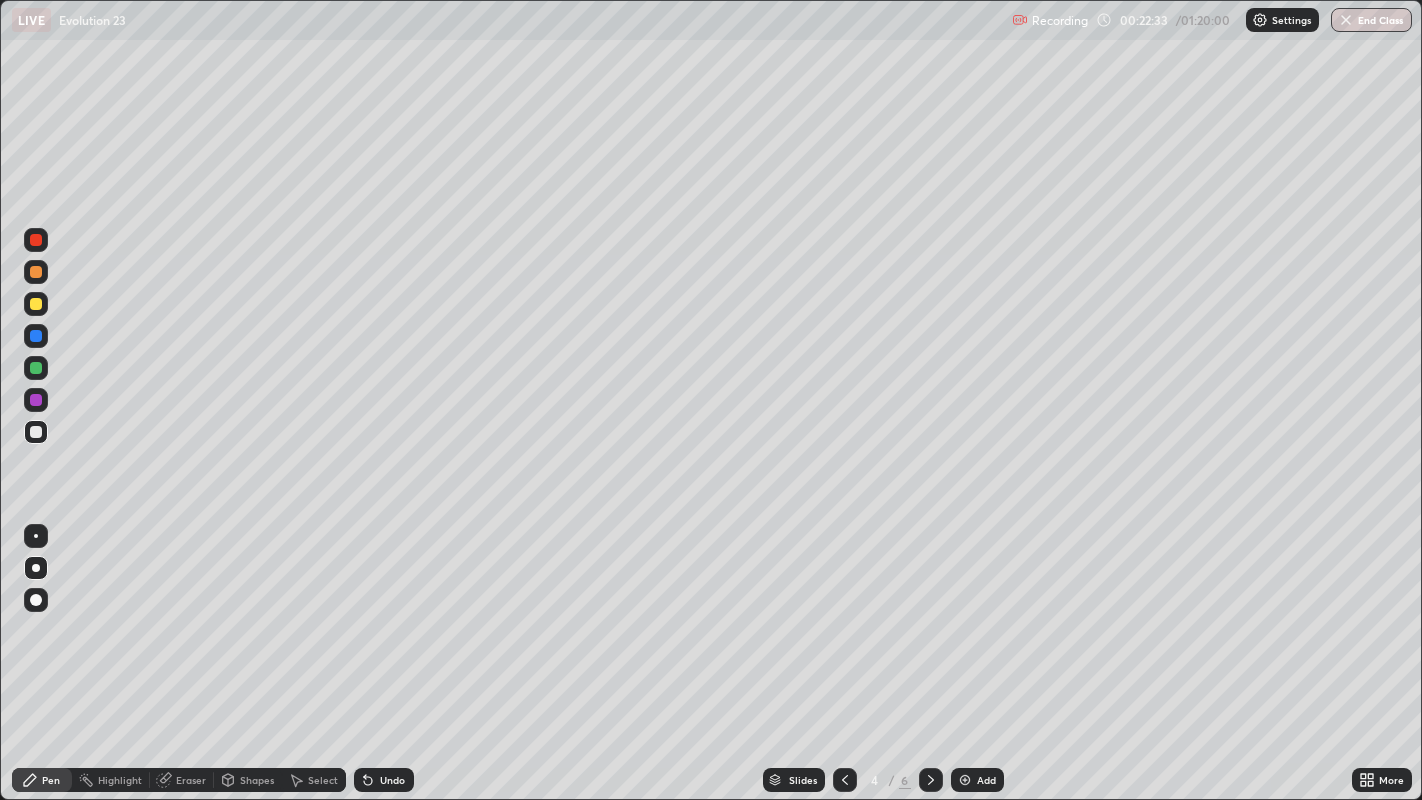 click 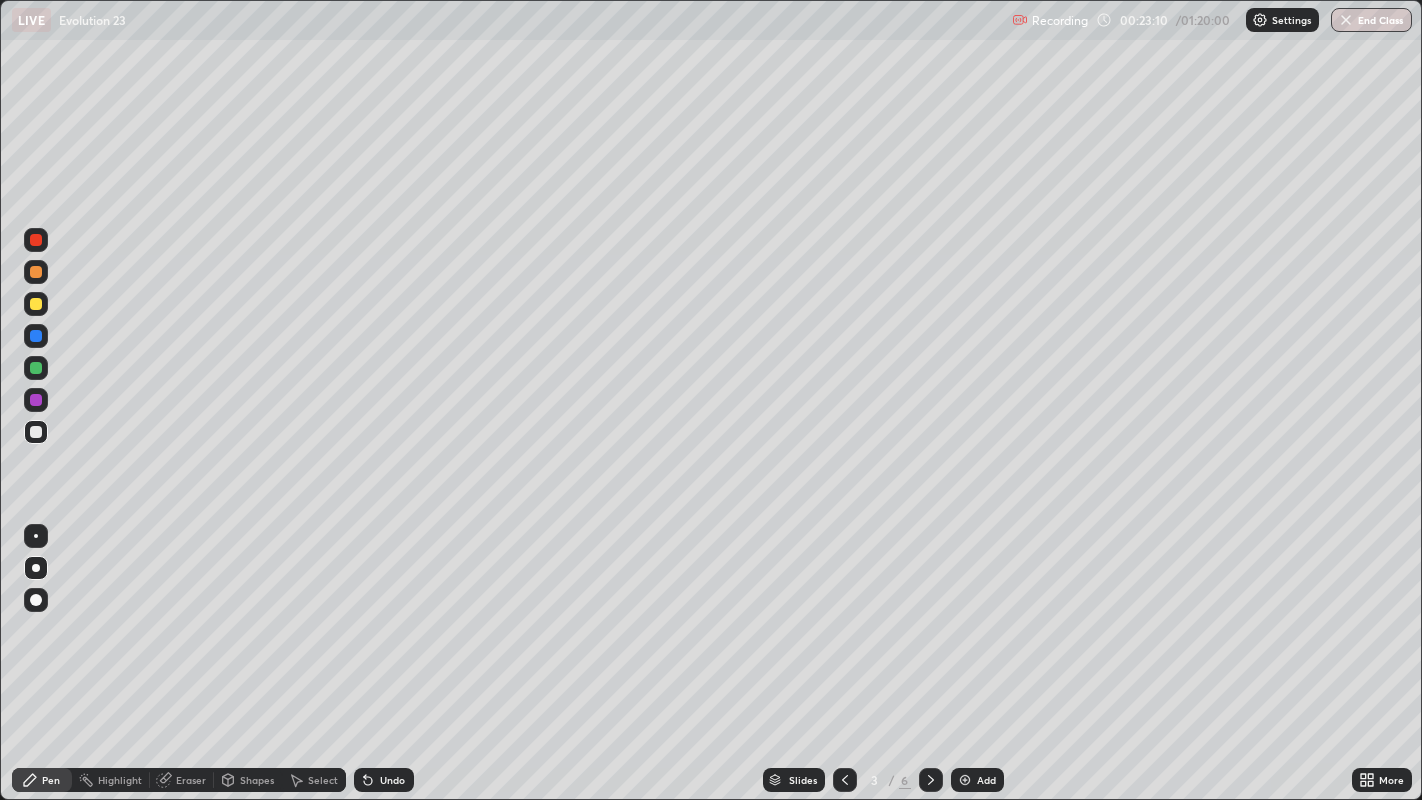 click at bounding box center [36, 304] 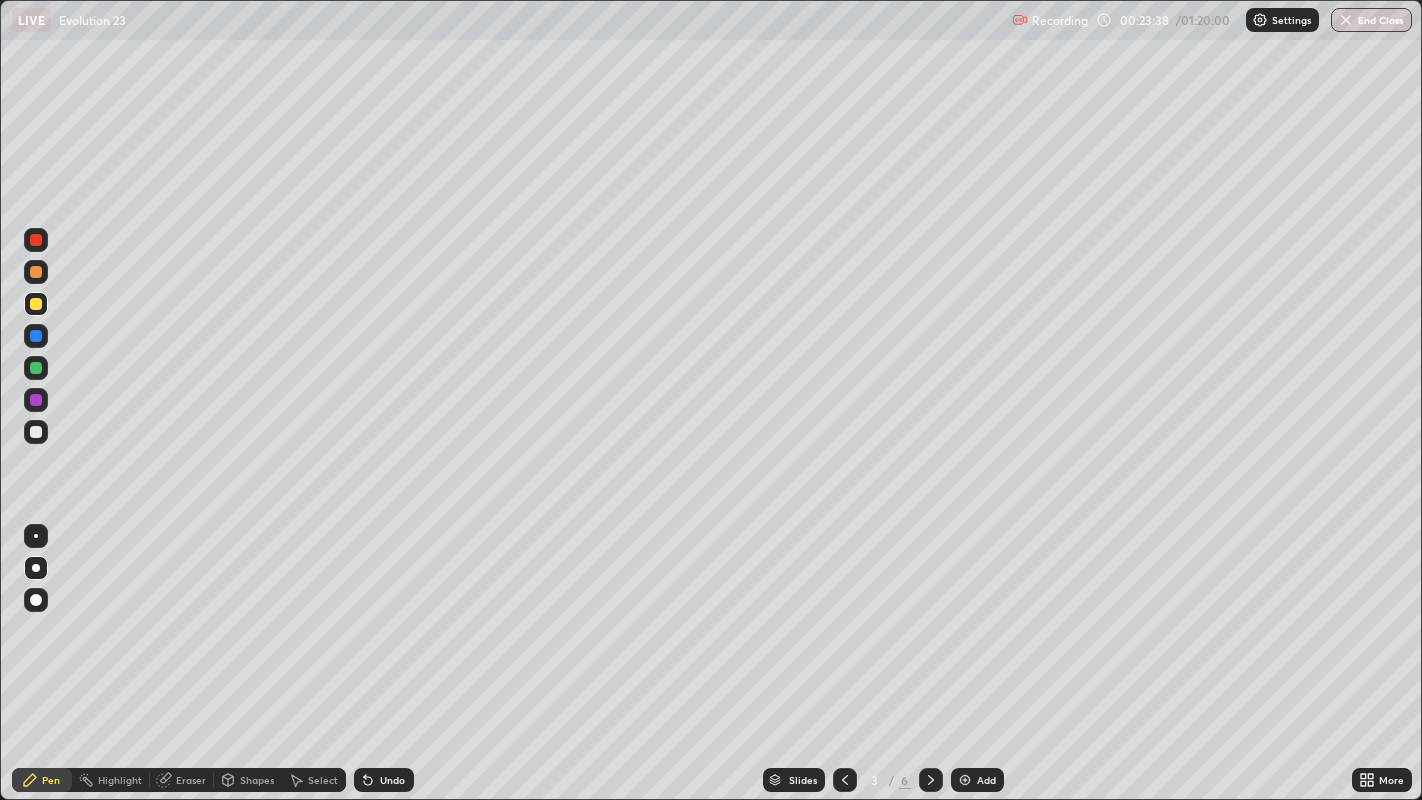 click at bounding box center (36, 432) 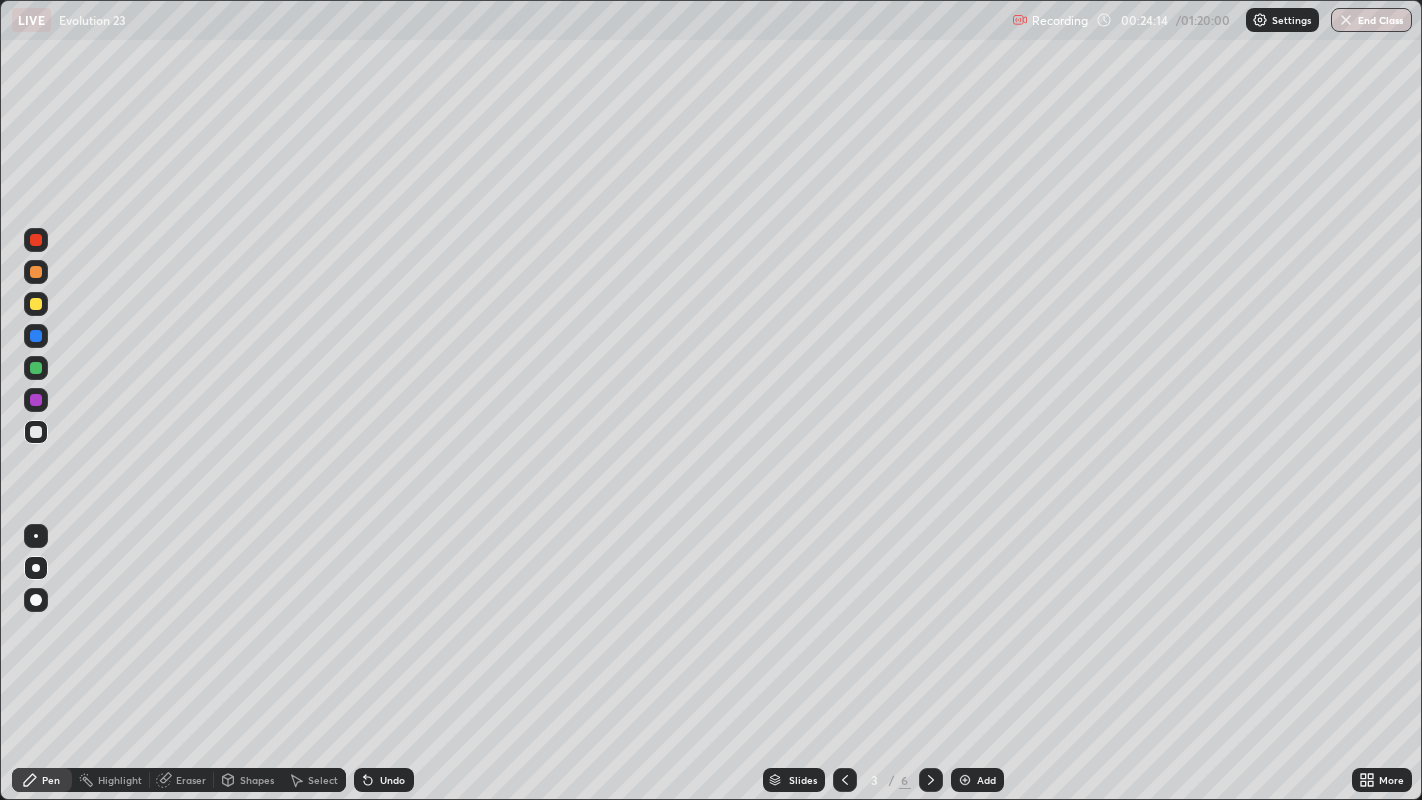 click at bounding box center (36, 304) 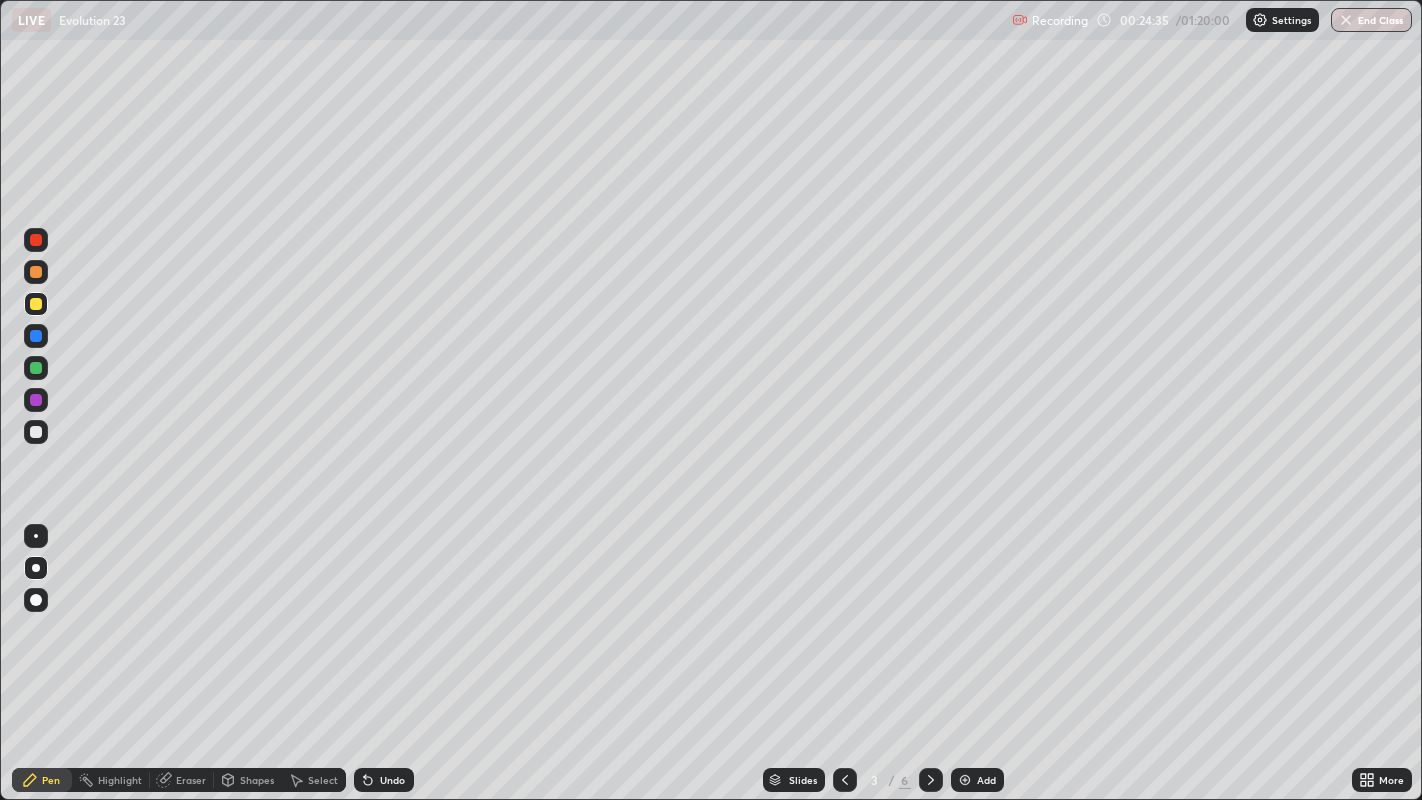 click at bounding box center [36, 432] 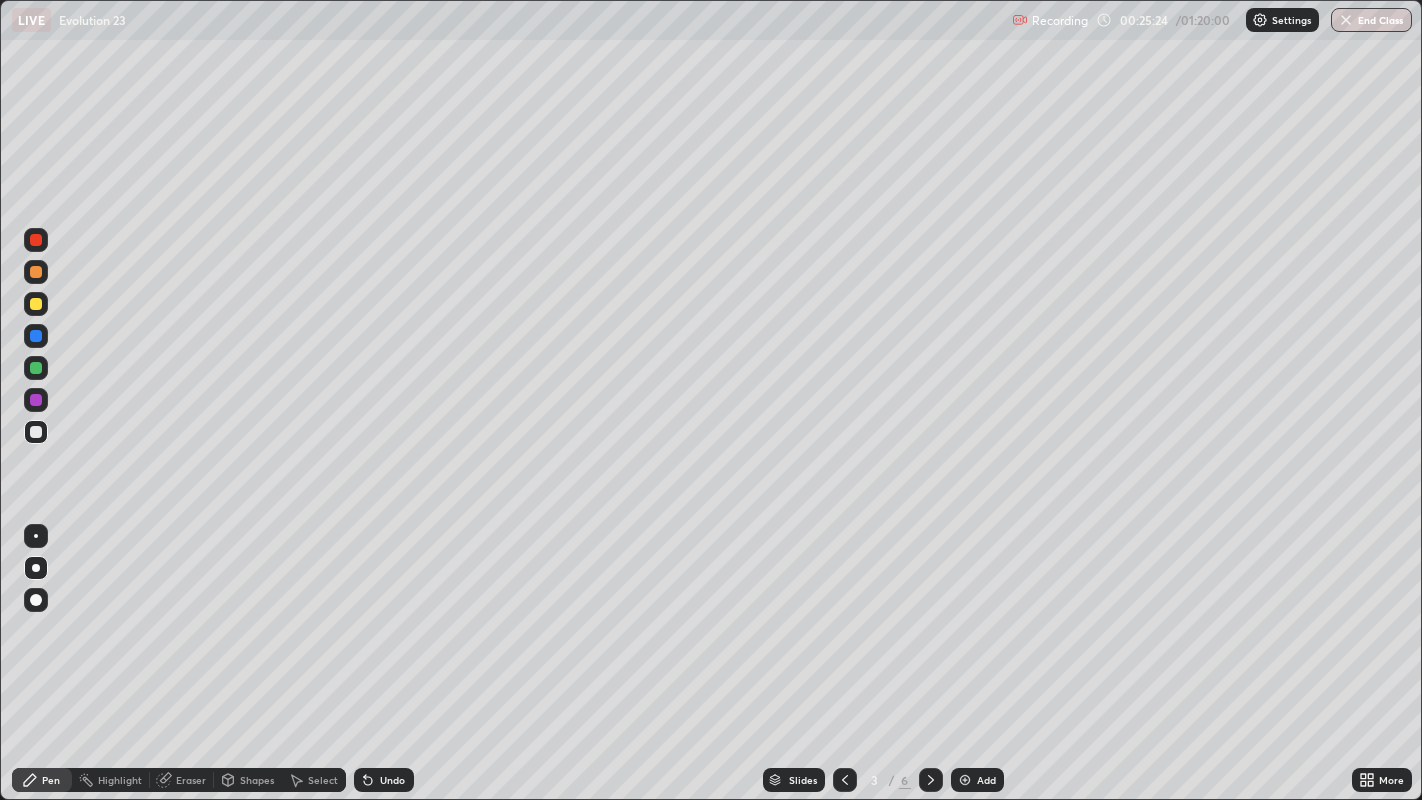 click at bounding box center (36, 304) 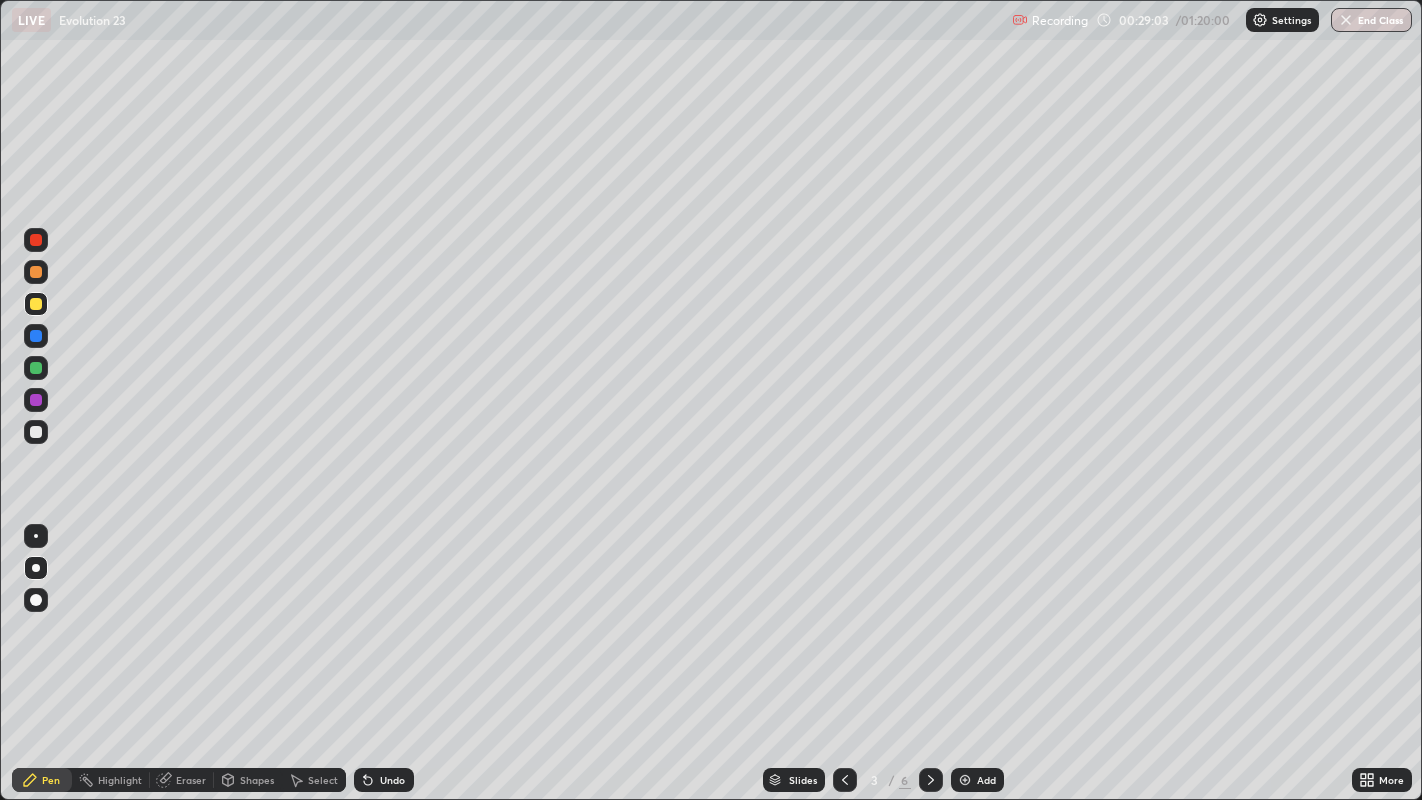 click on "Add" at bounding box center (986, 780) 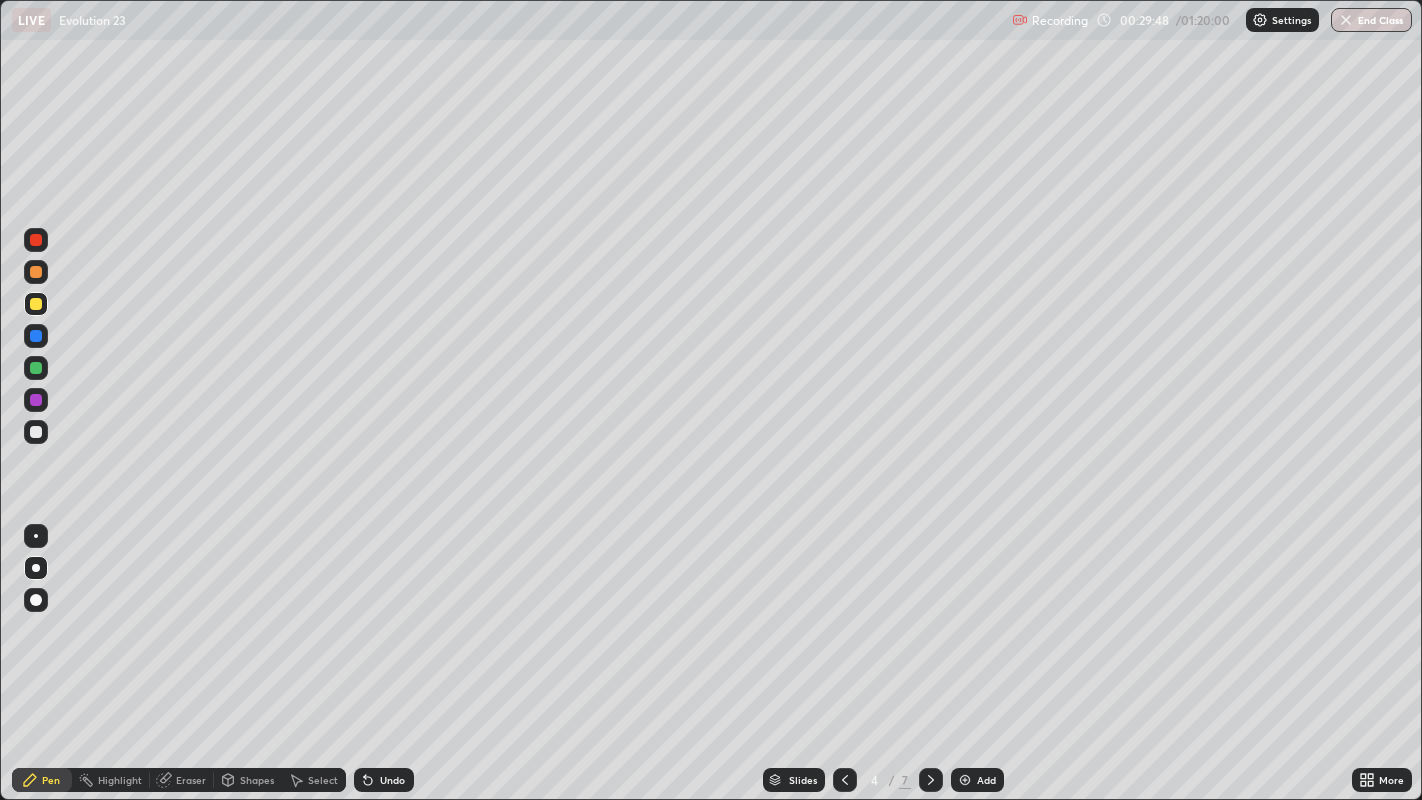 click at bounding box center (36, 432) 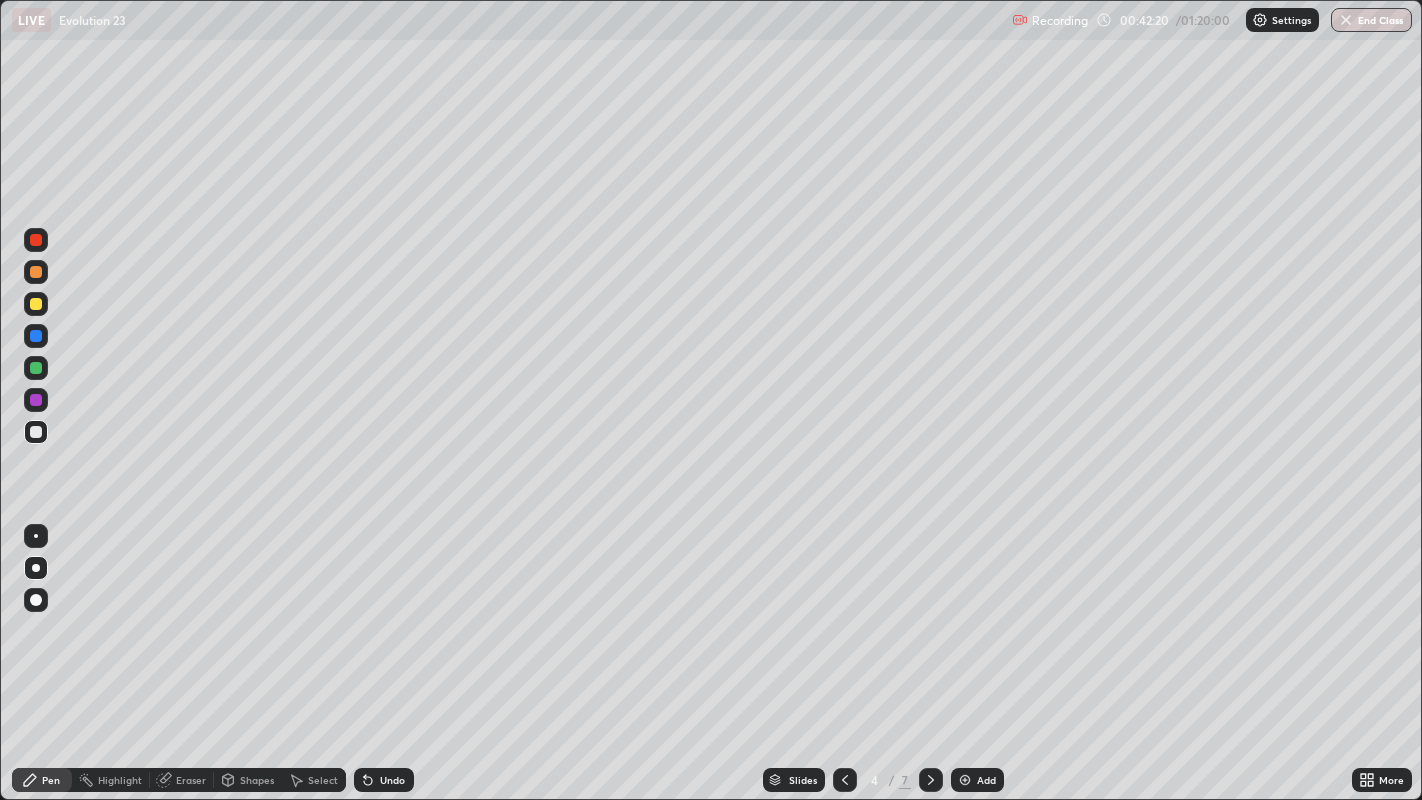 click at bounding box center (36, 432) 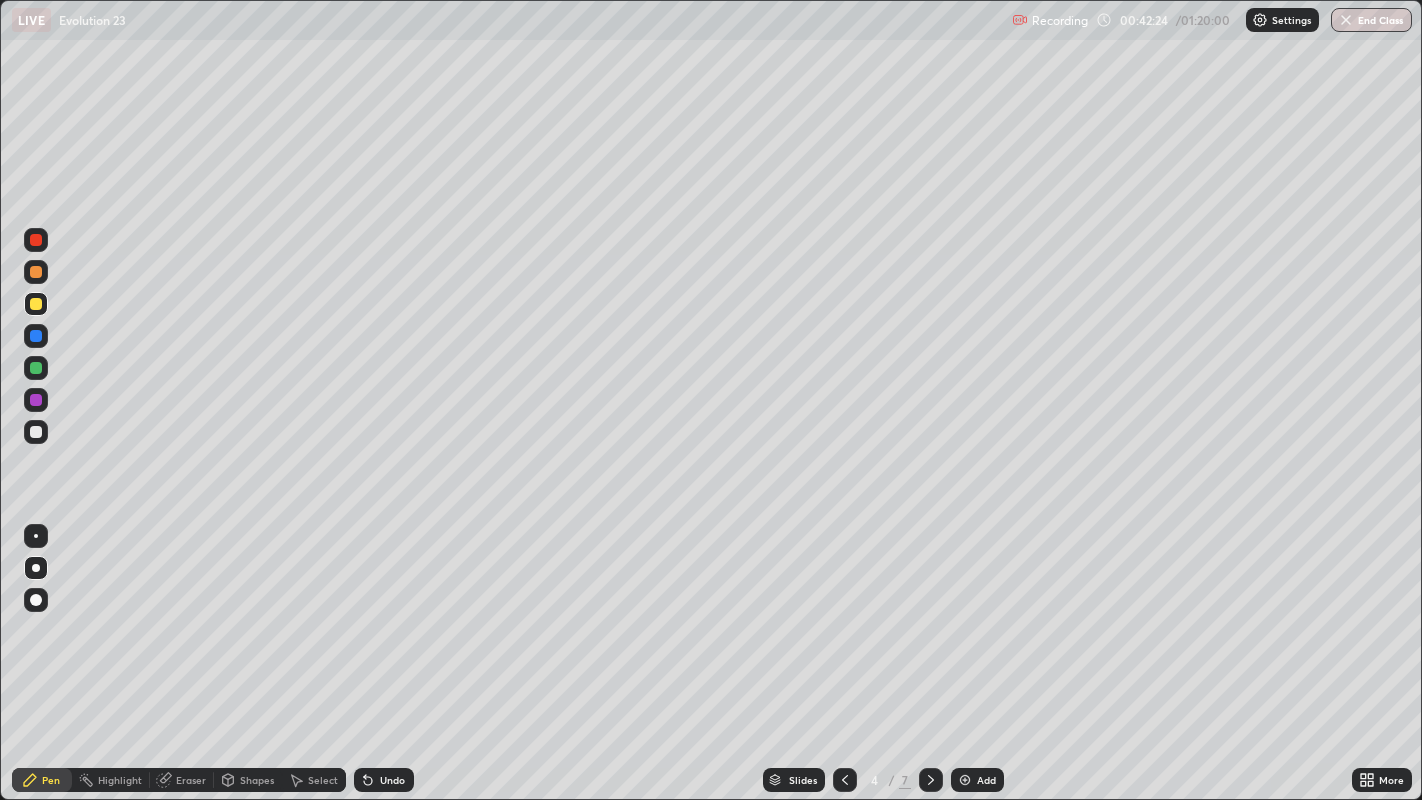 click on "Add" at bounding box center (977, 780) 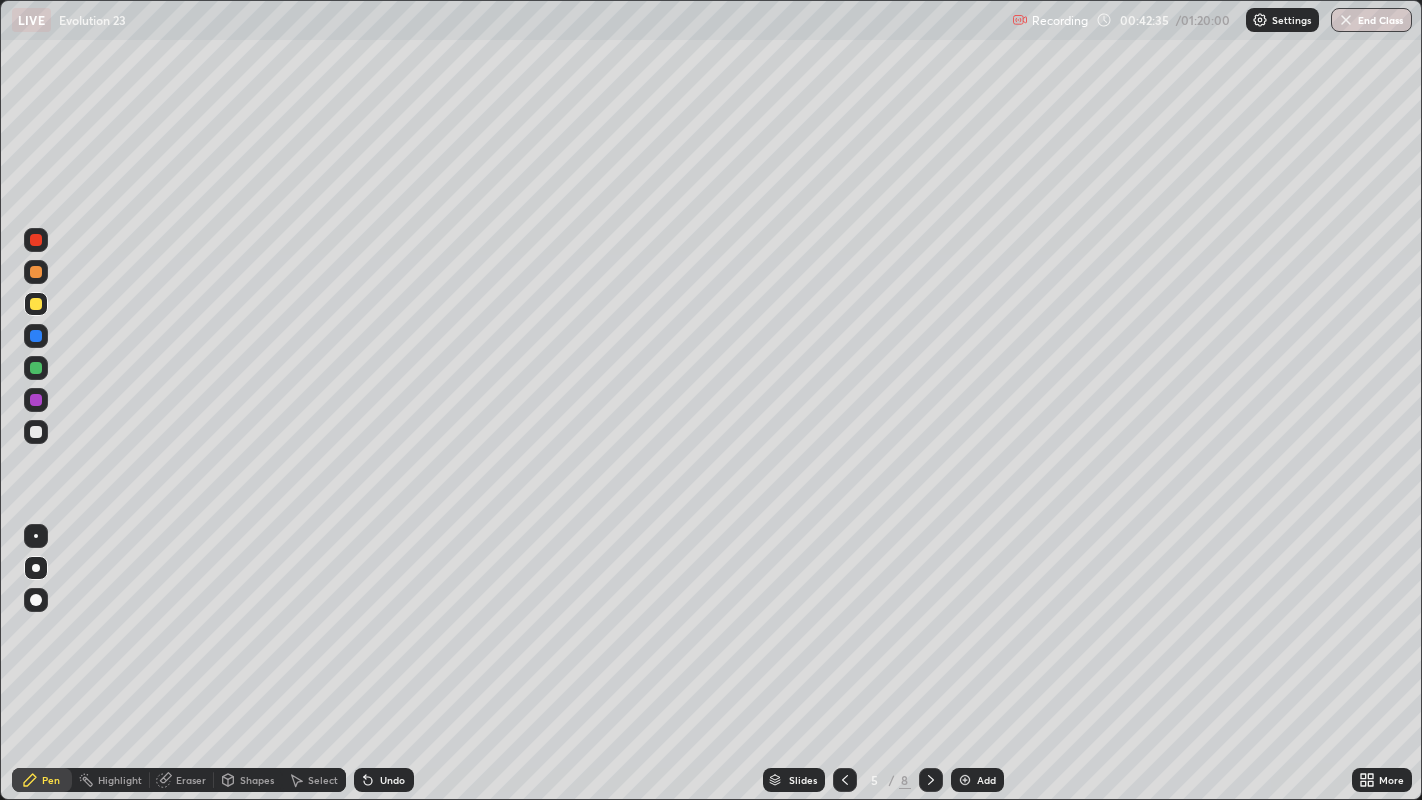 click at bounding box center (36, 432) 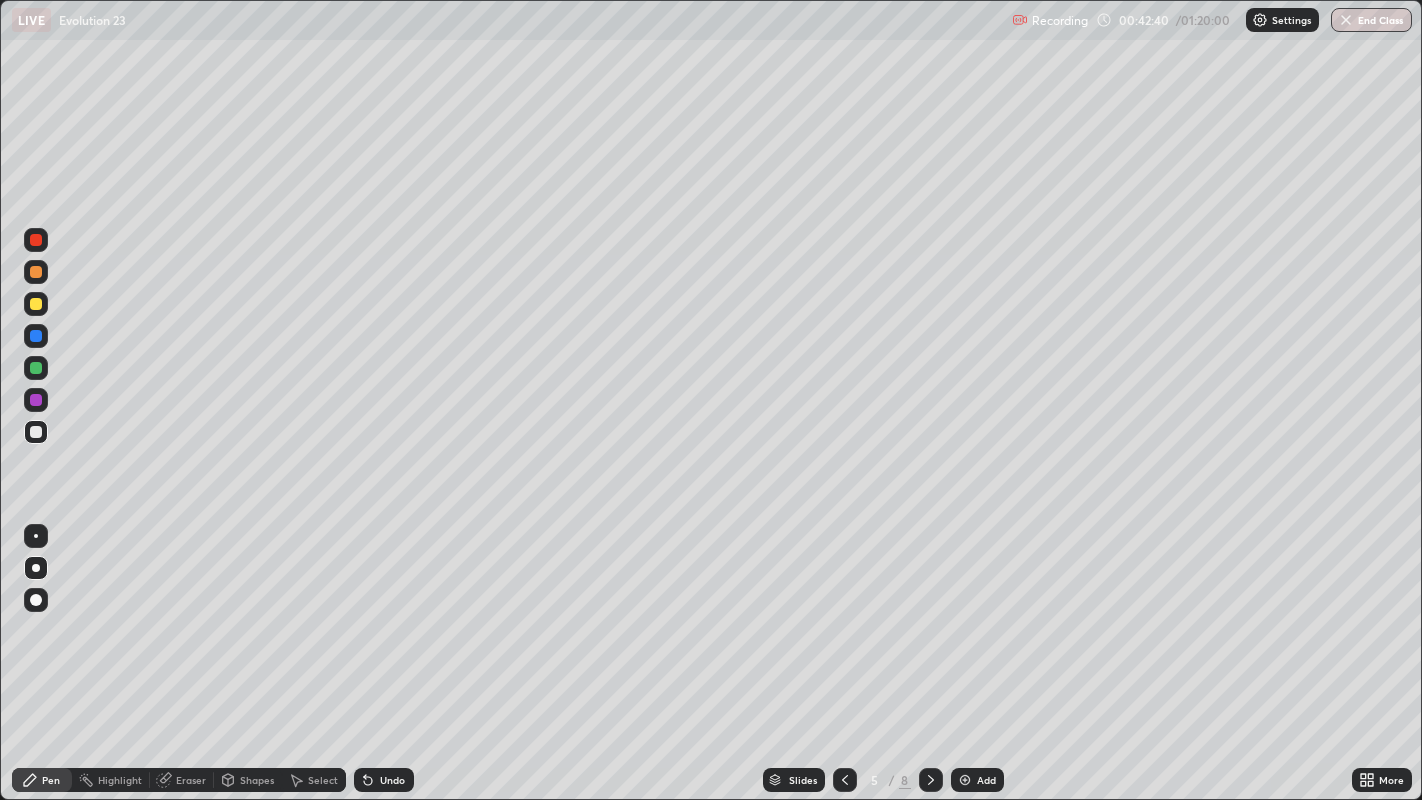 click on "Add" at bounding box center (986, 780) 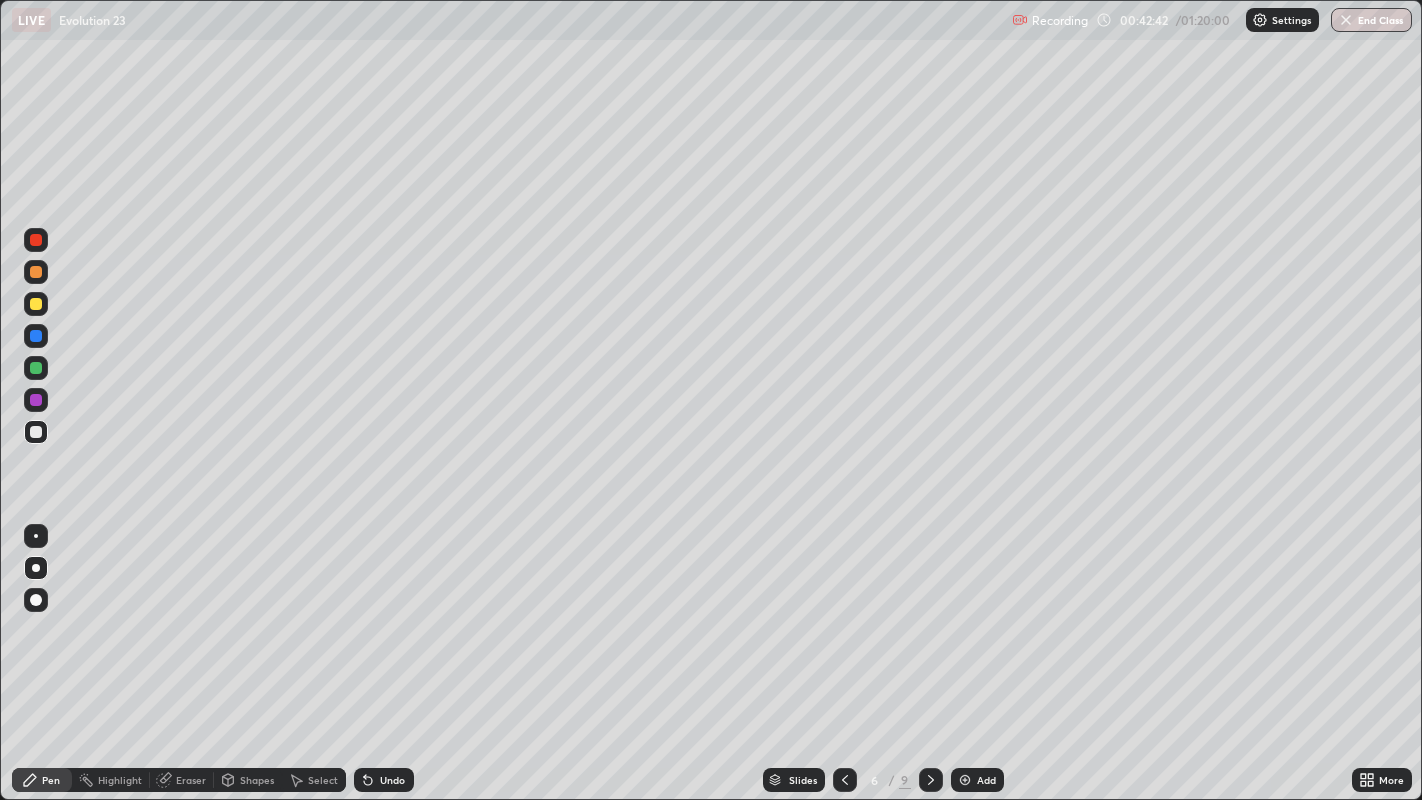 click at bounding box center [36, 304] 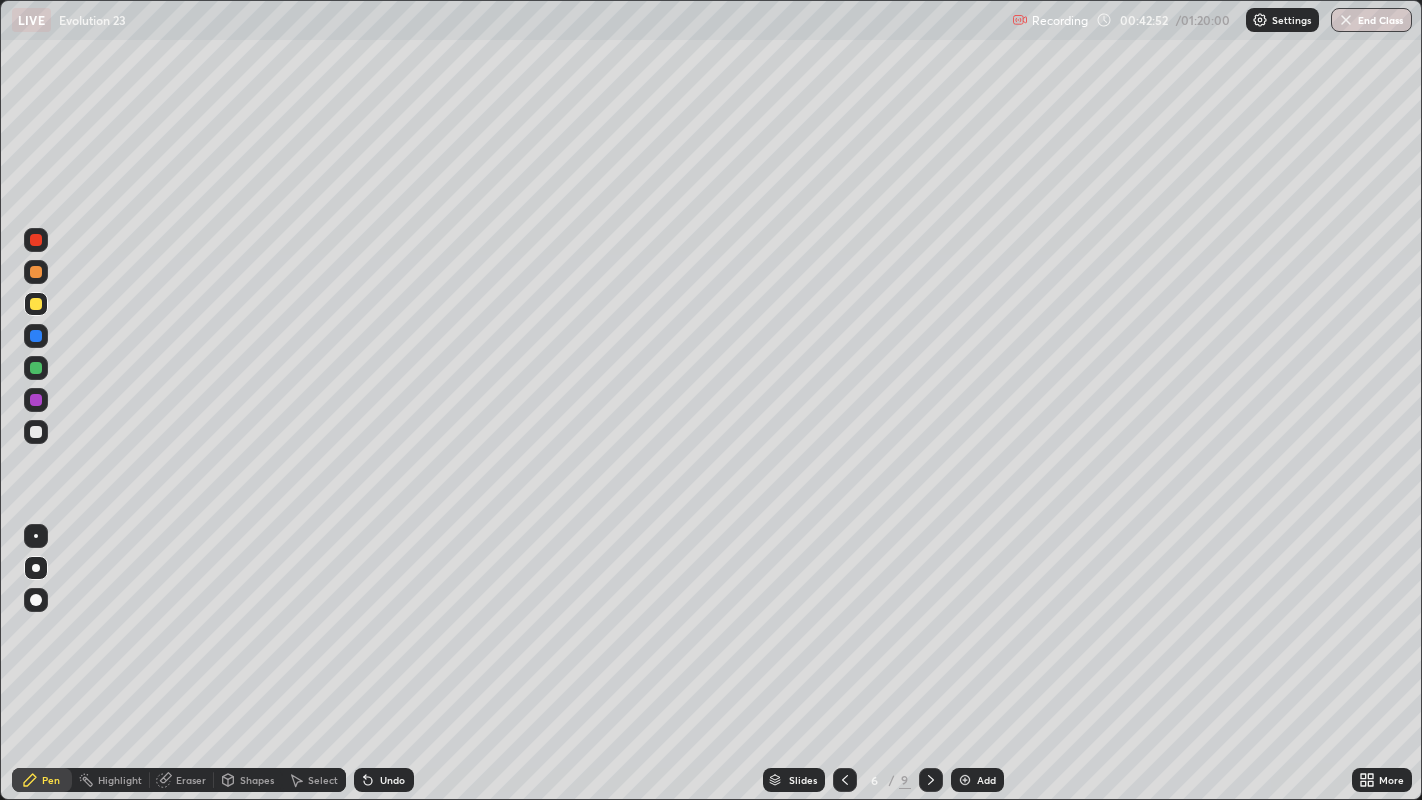 click at bounding box center (36, 432) 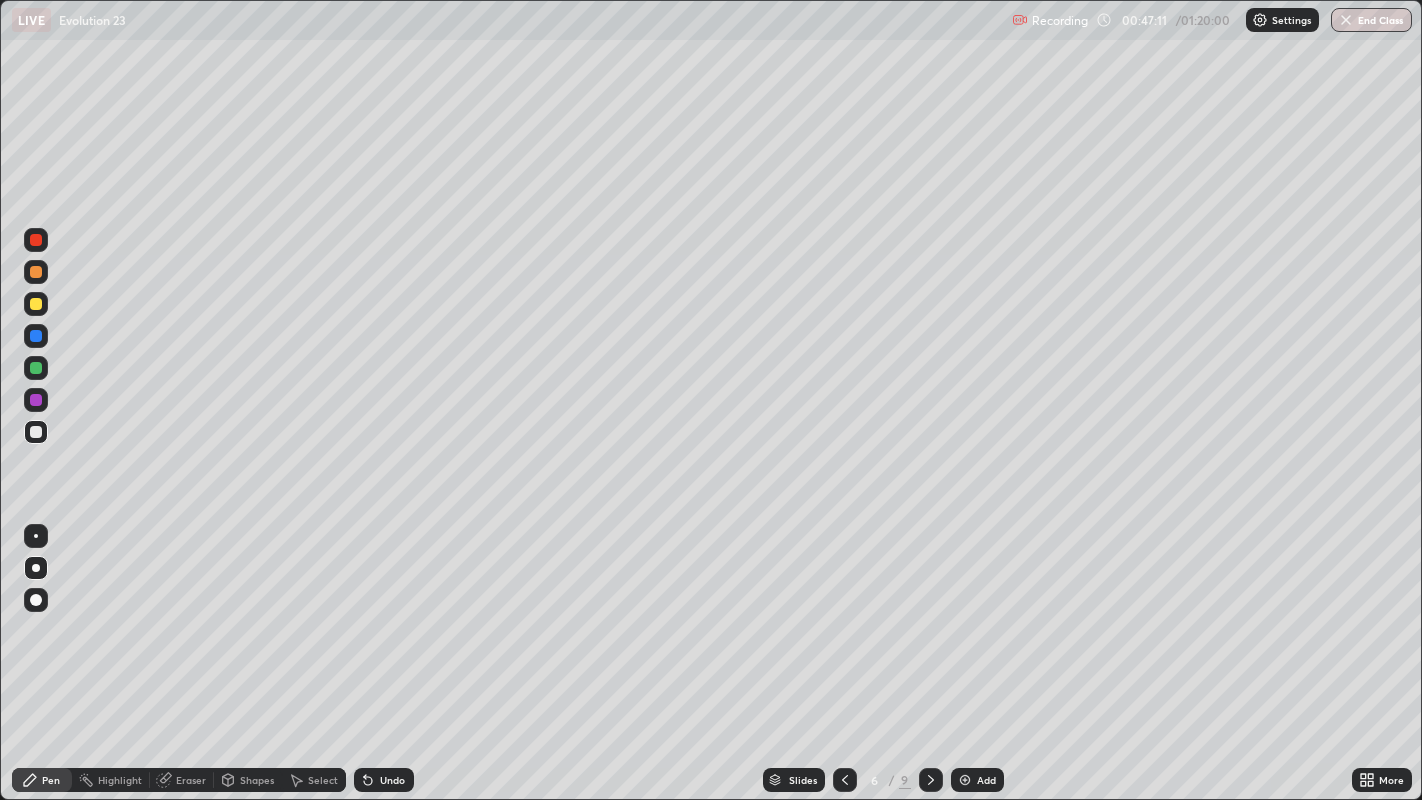 click on "Add" at bounding box center [986, 780] 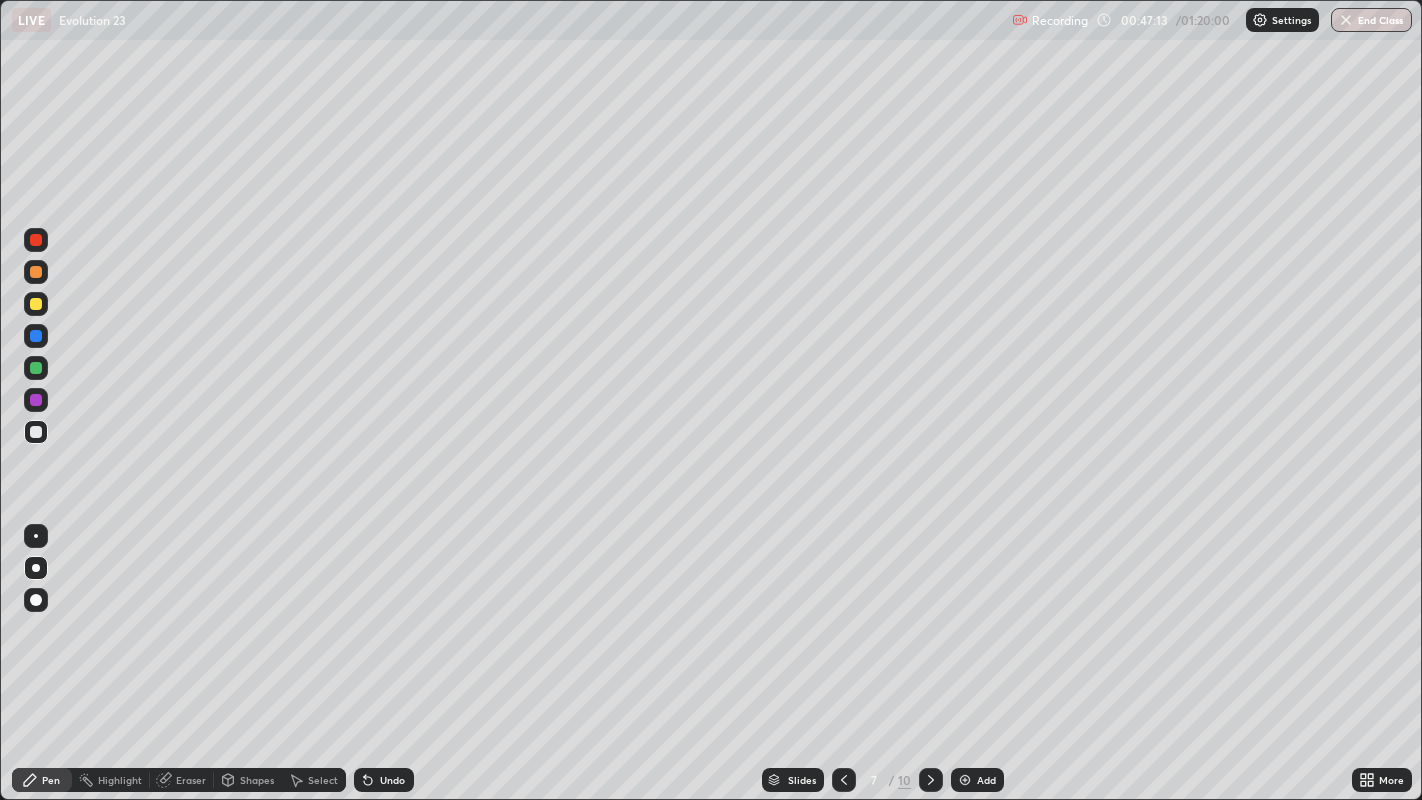 click at bounding box center (36, 432) 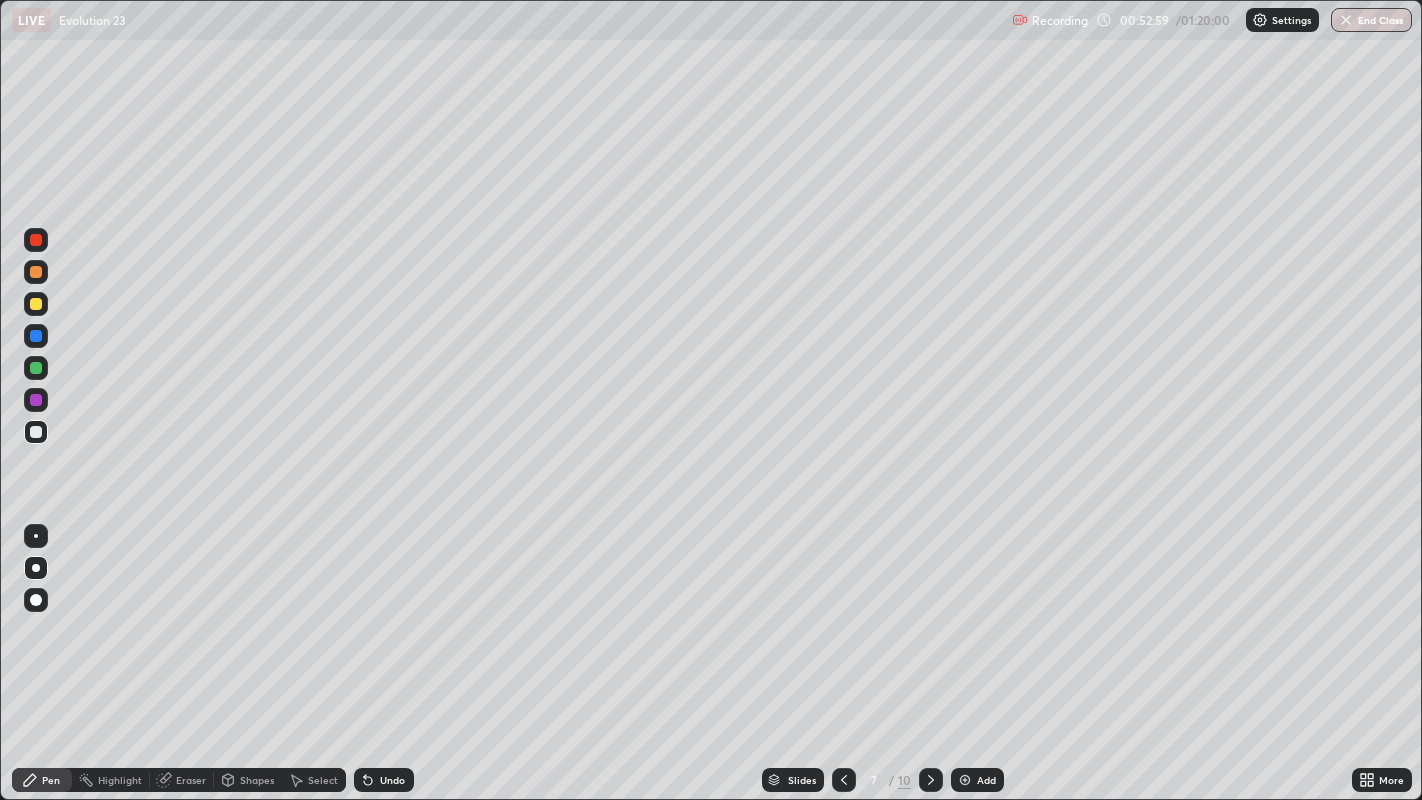 click 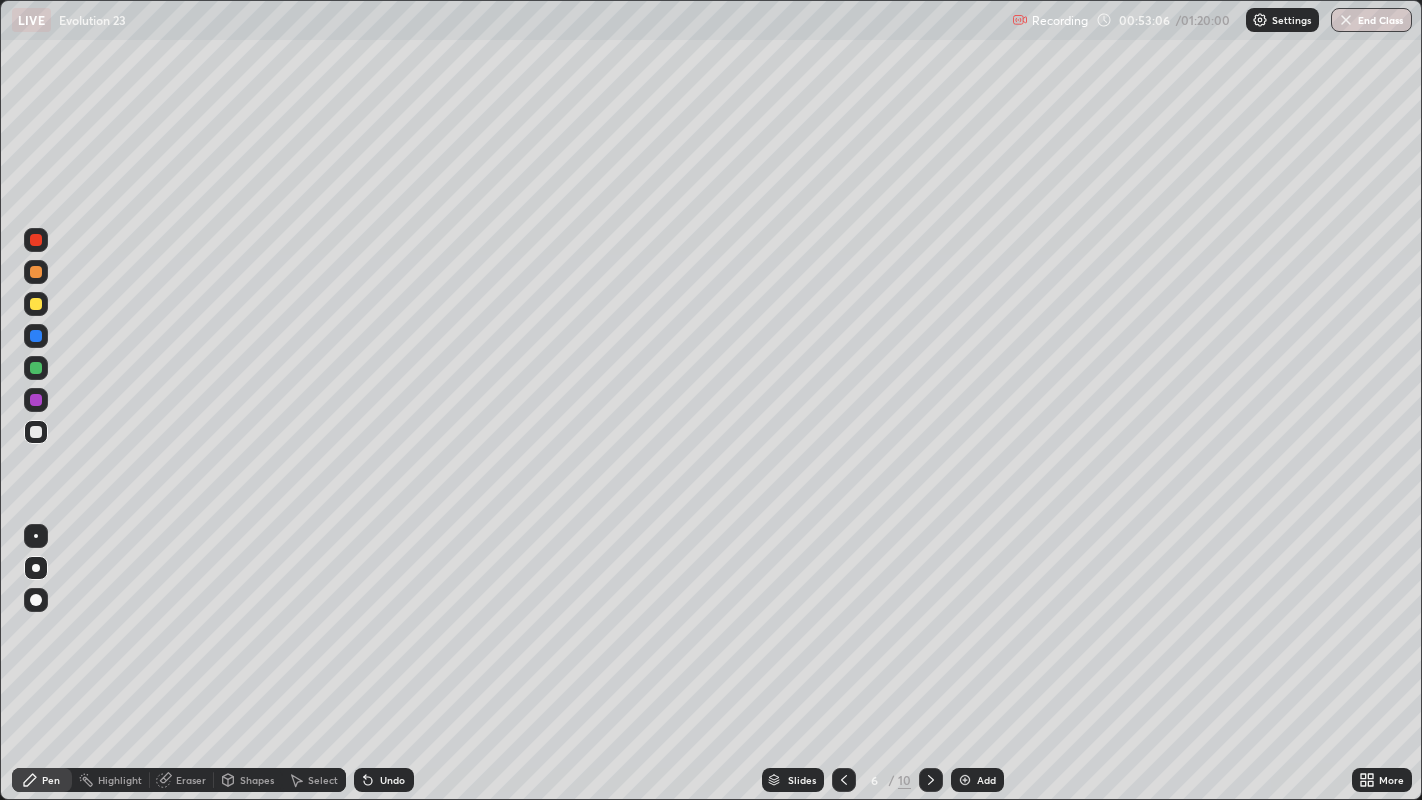 click at bounding box center [931, 780] 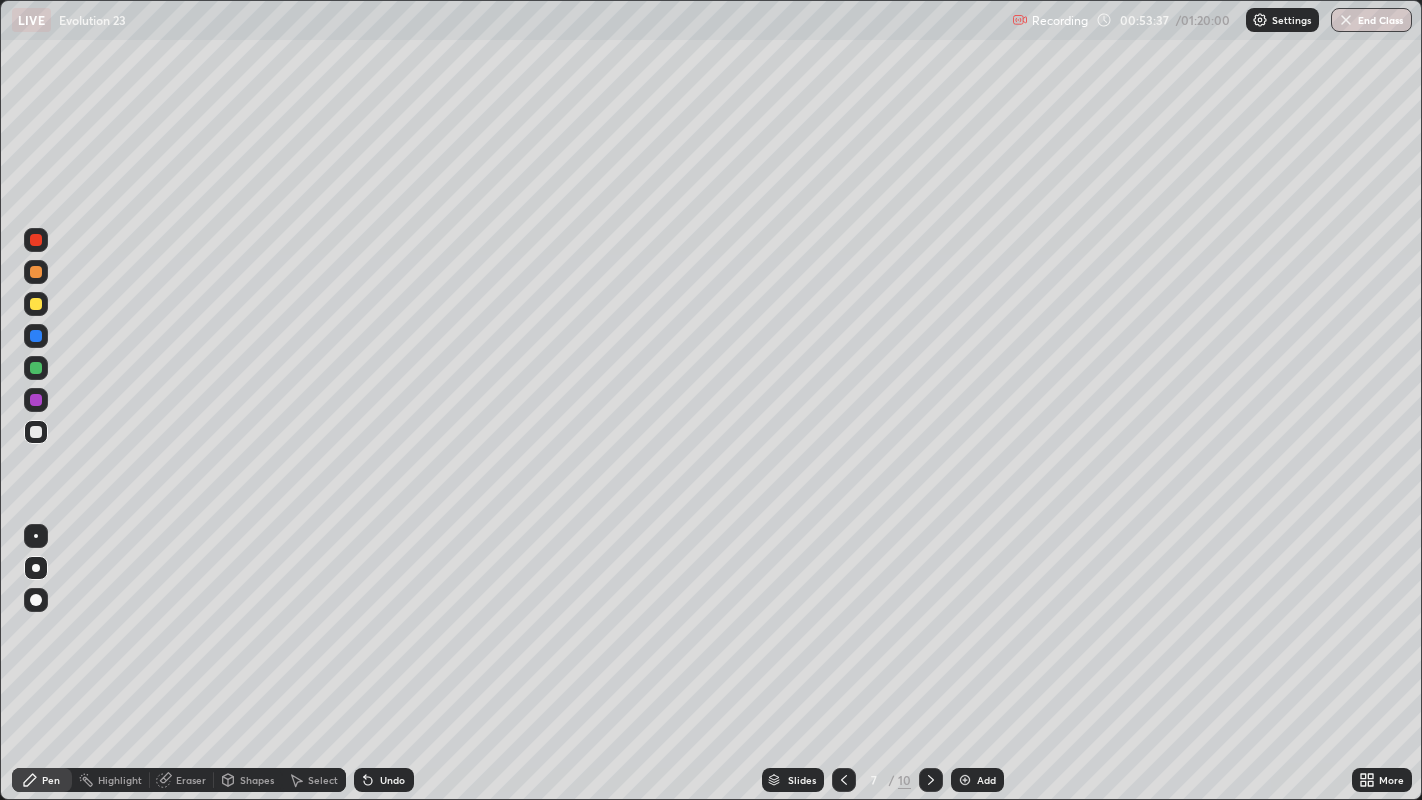 click on "Add" at bounding box center [986, 780] 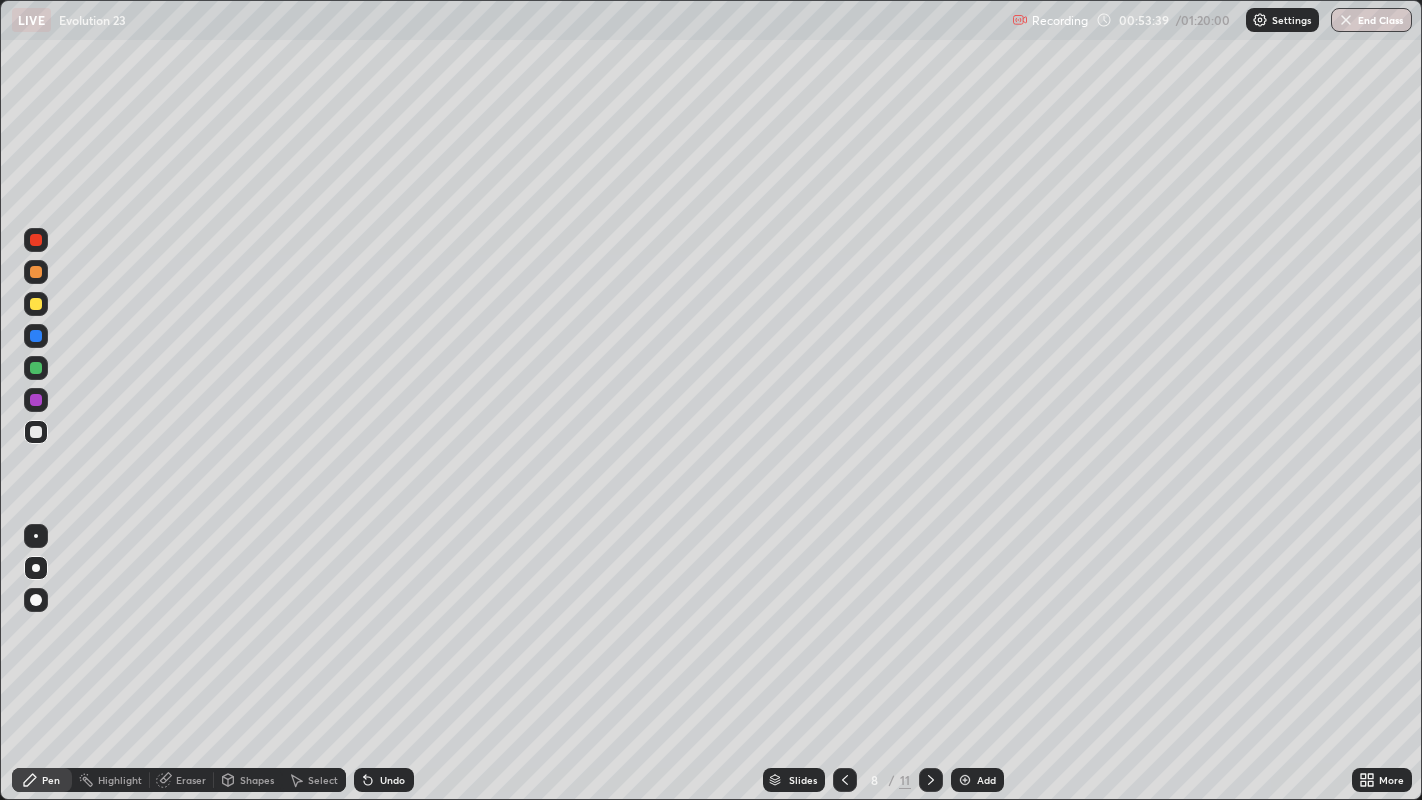 click at bounding box center [36, 432] 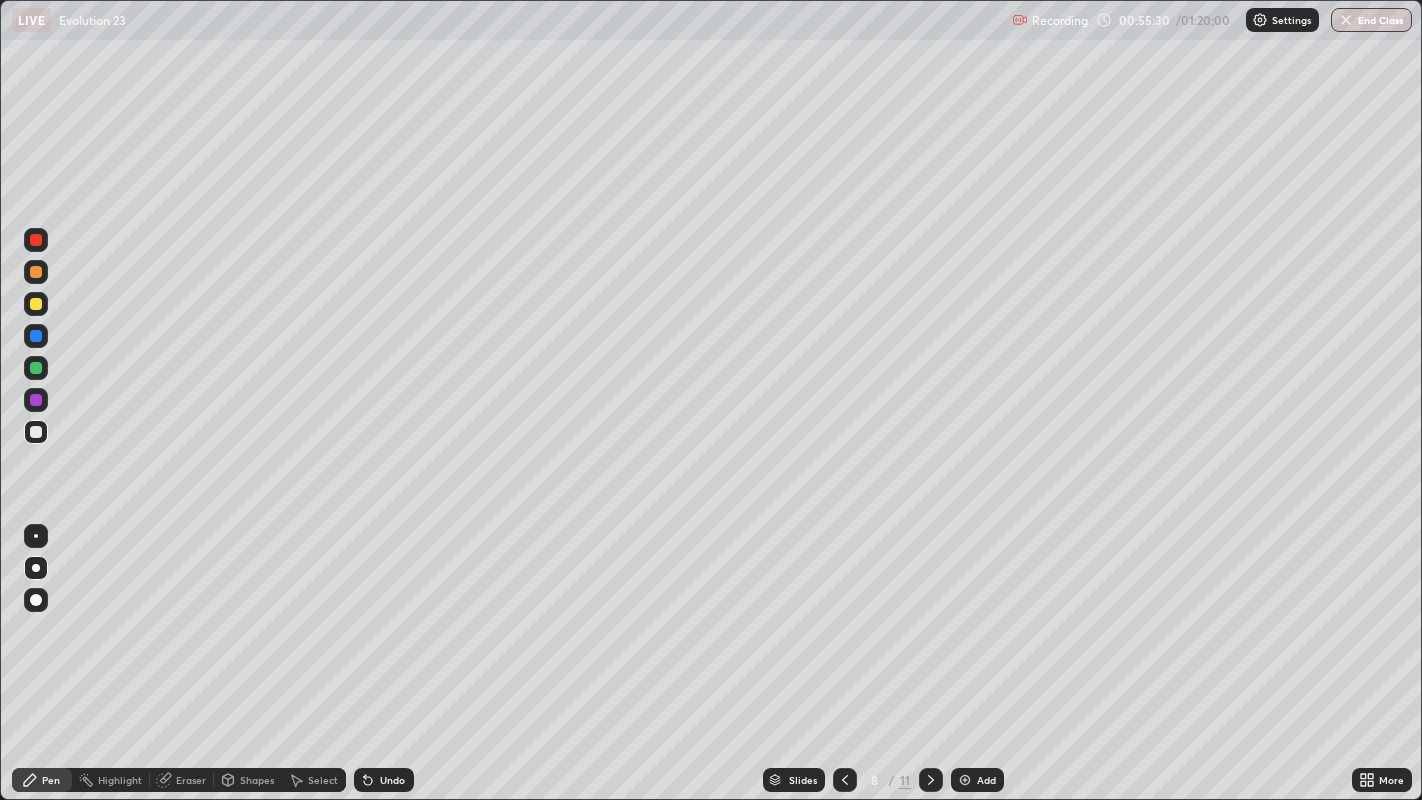 click on "Undo" at bounding box center [384, 780] 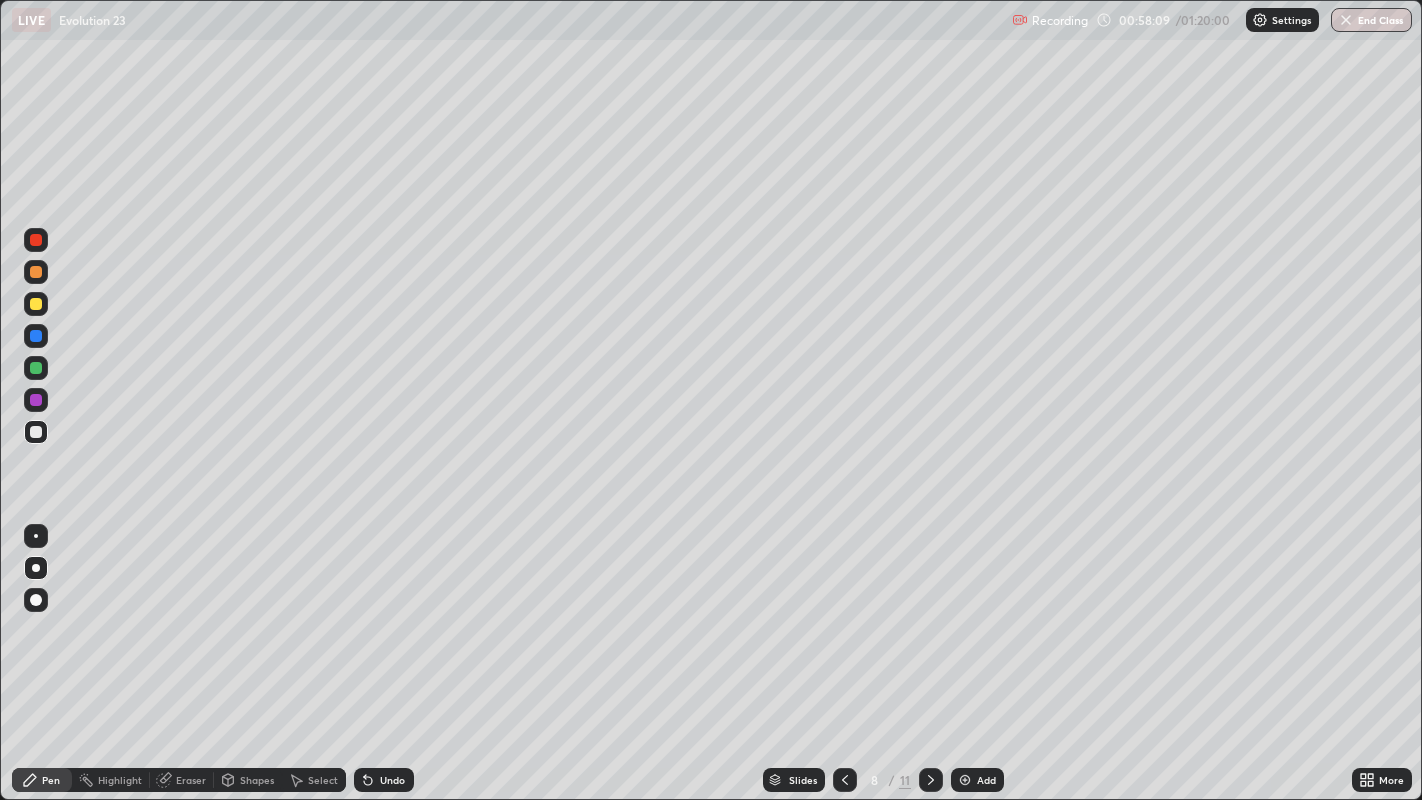 click on "Add" at bounding box center [977, 780] 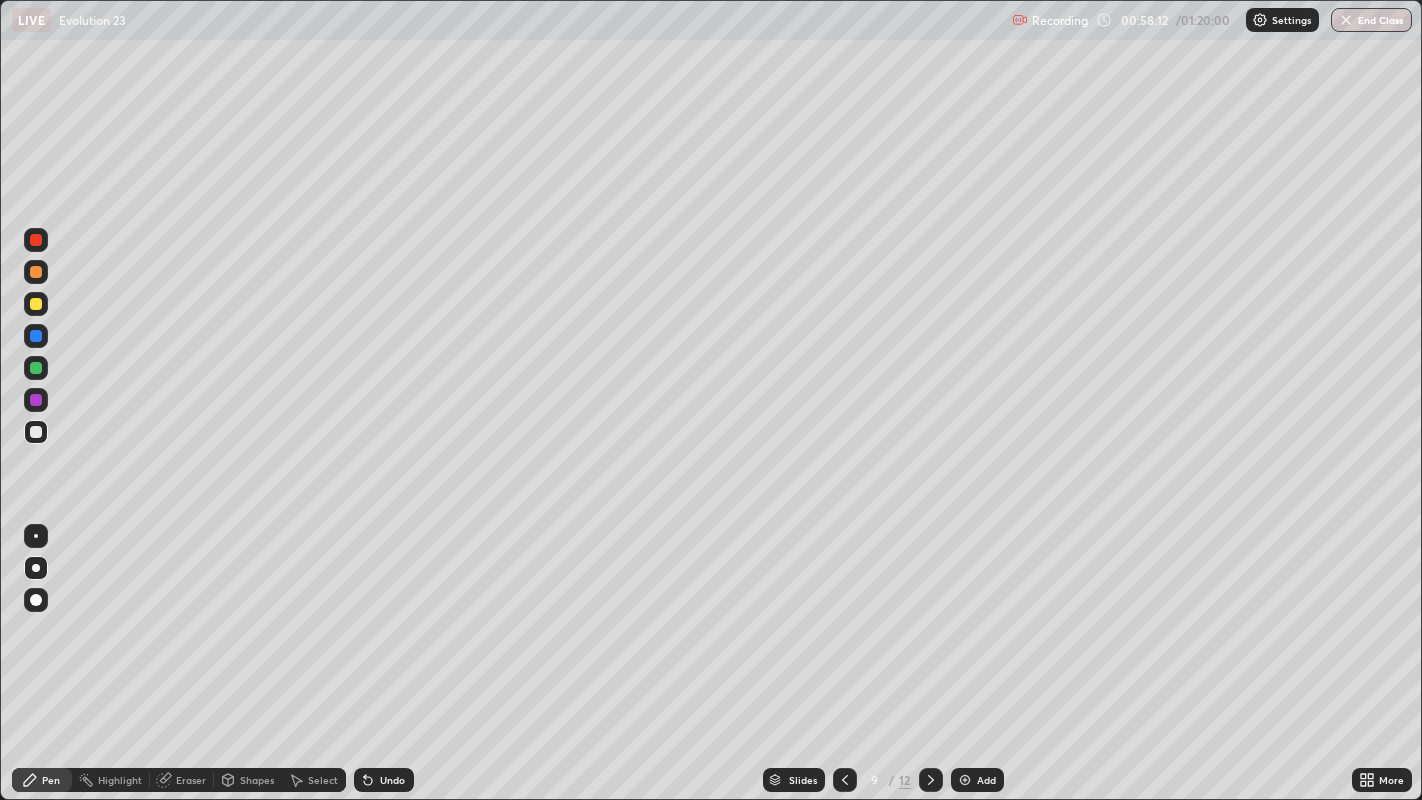 click at bounding box center [36, 272] 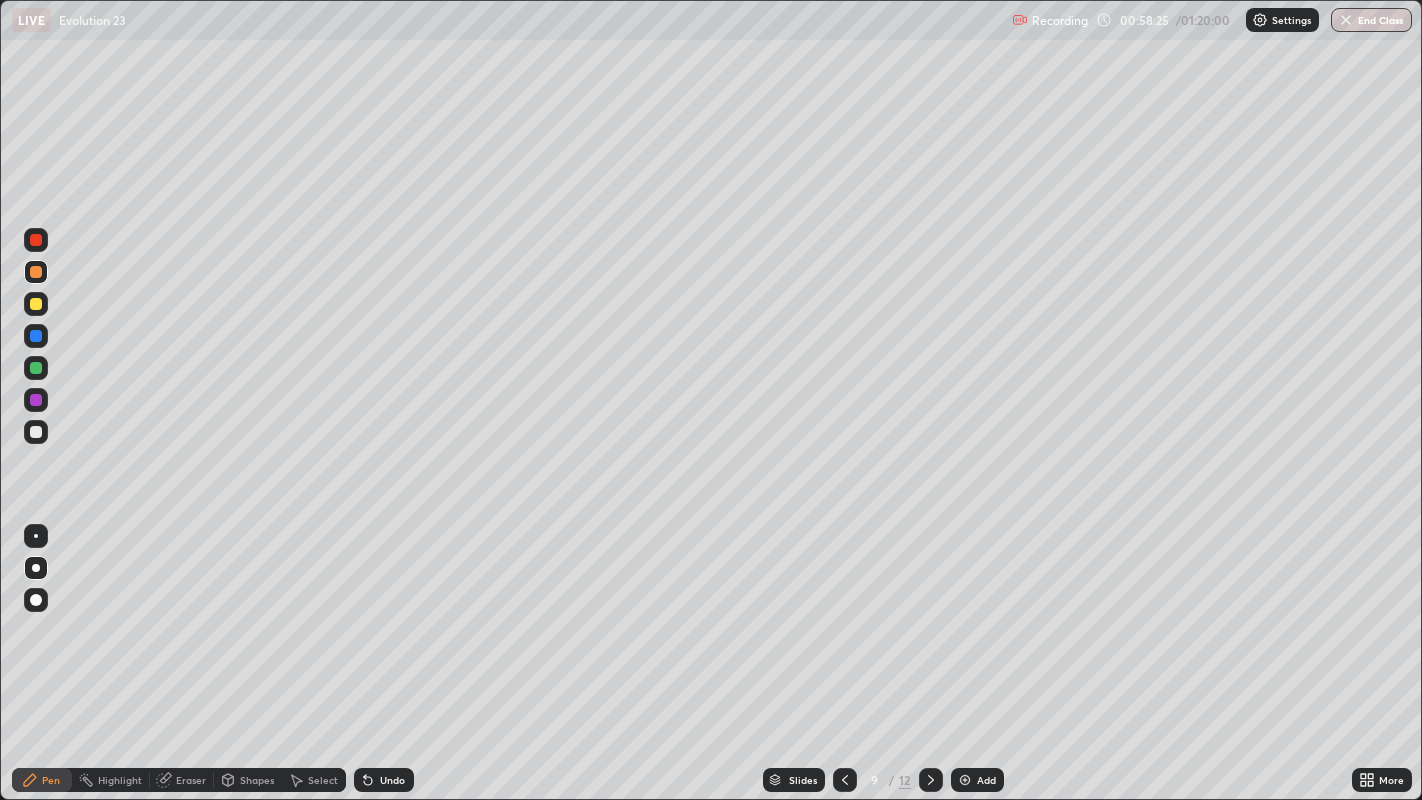 click at bounding box center (36, 432) 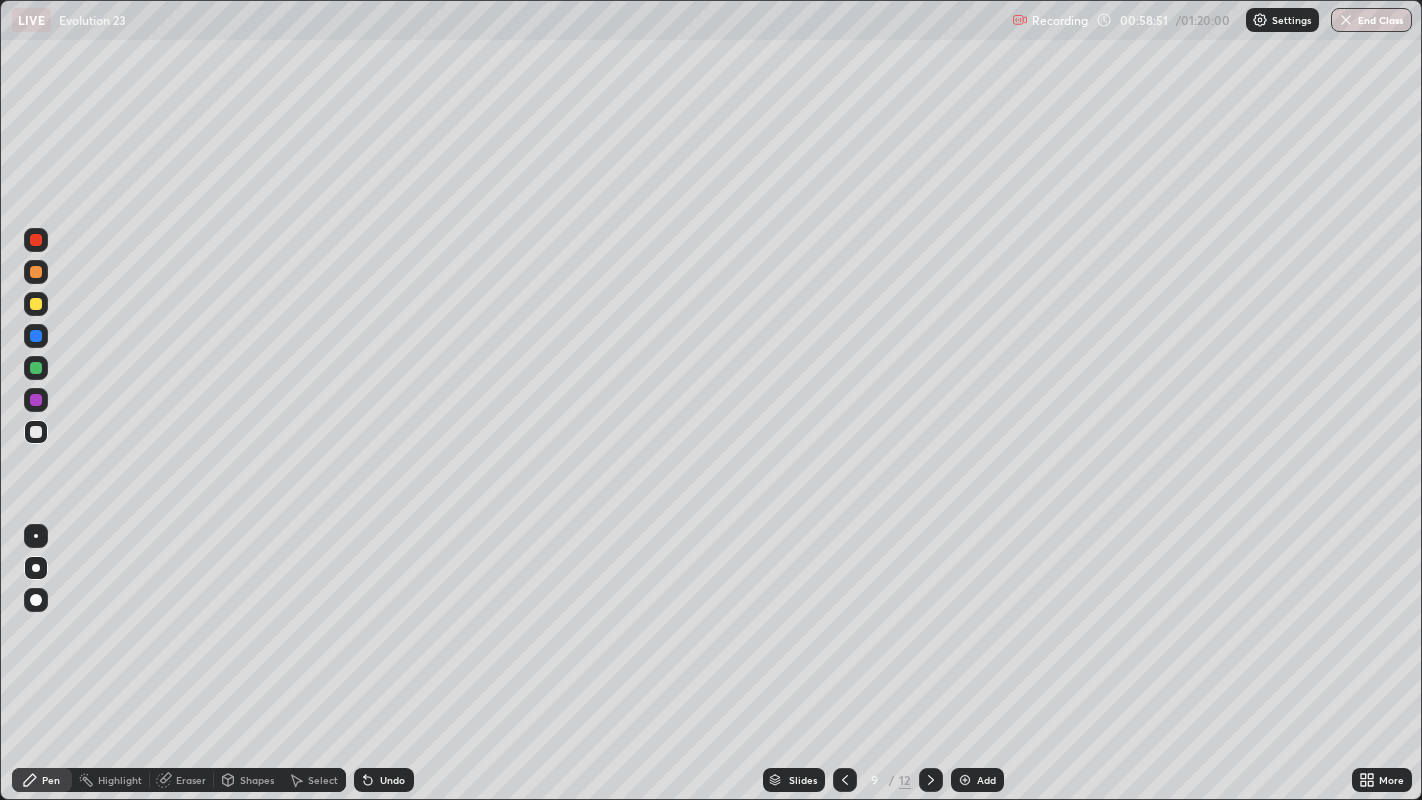 click at bounding box center (36, 272) 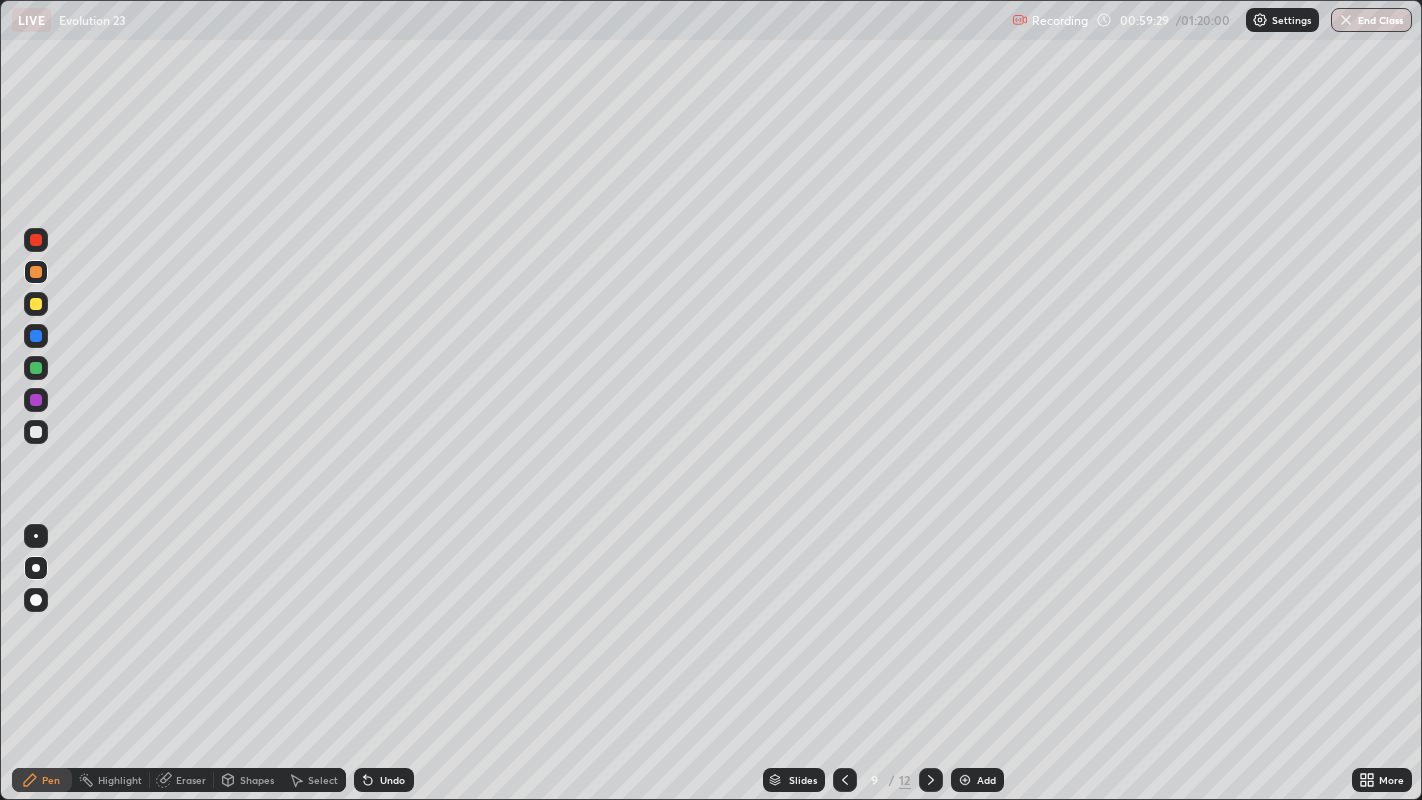 click at bounding box center (36, 432) 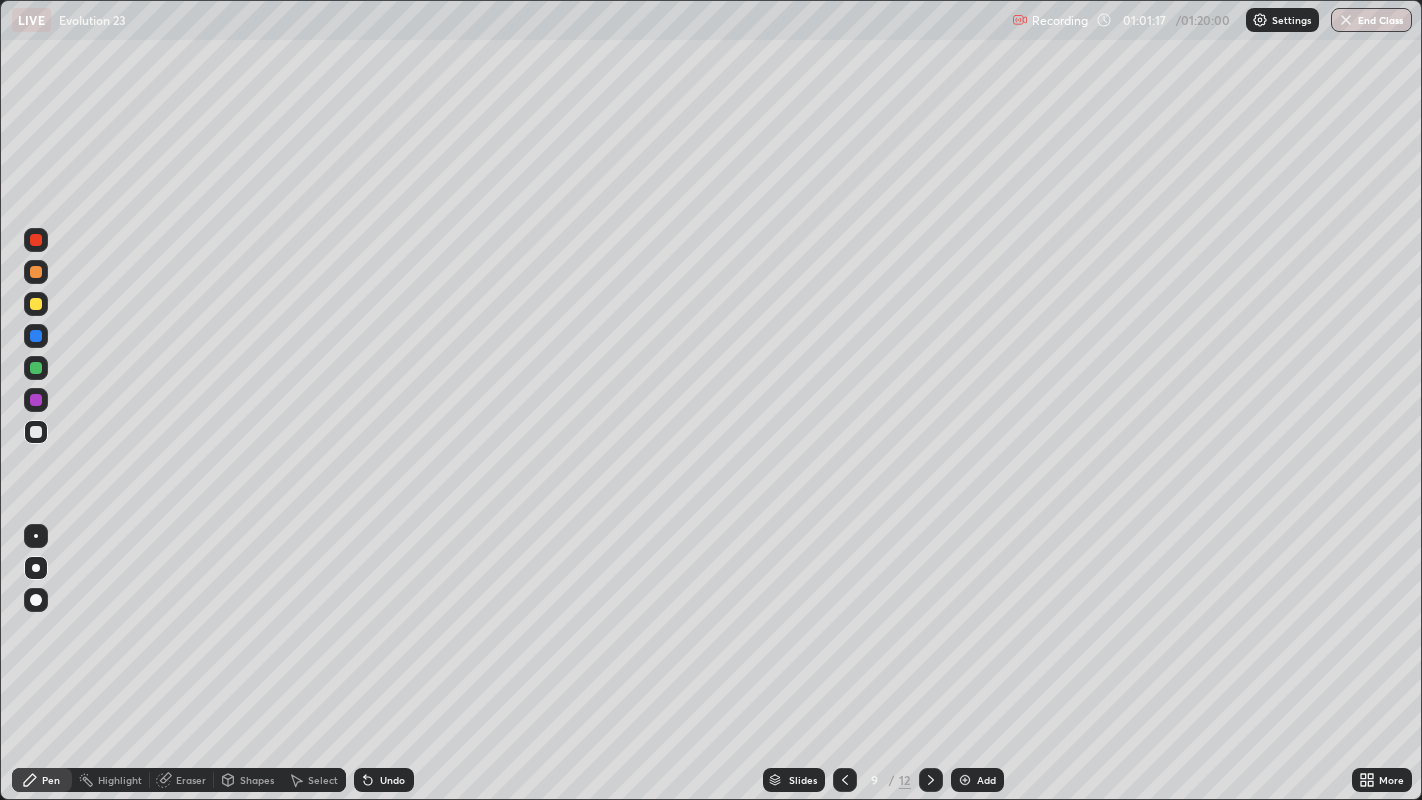 click on "Add" at bounding box center (977, 780) 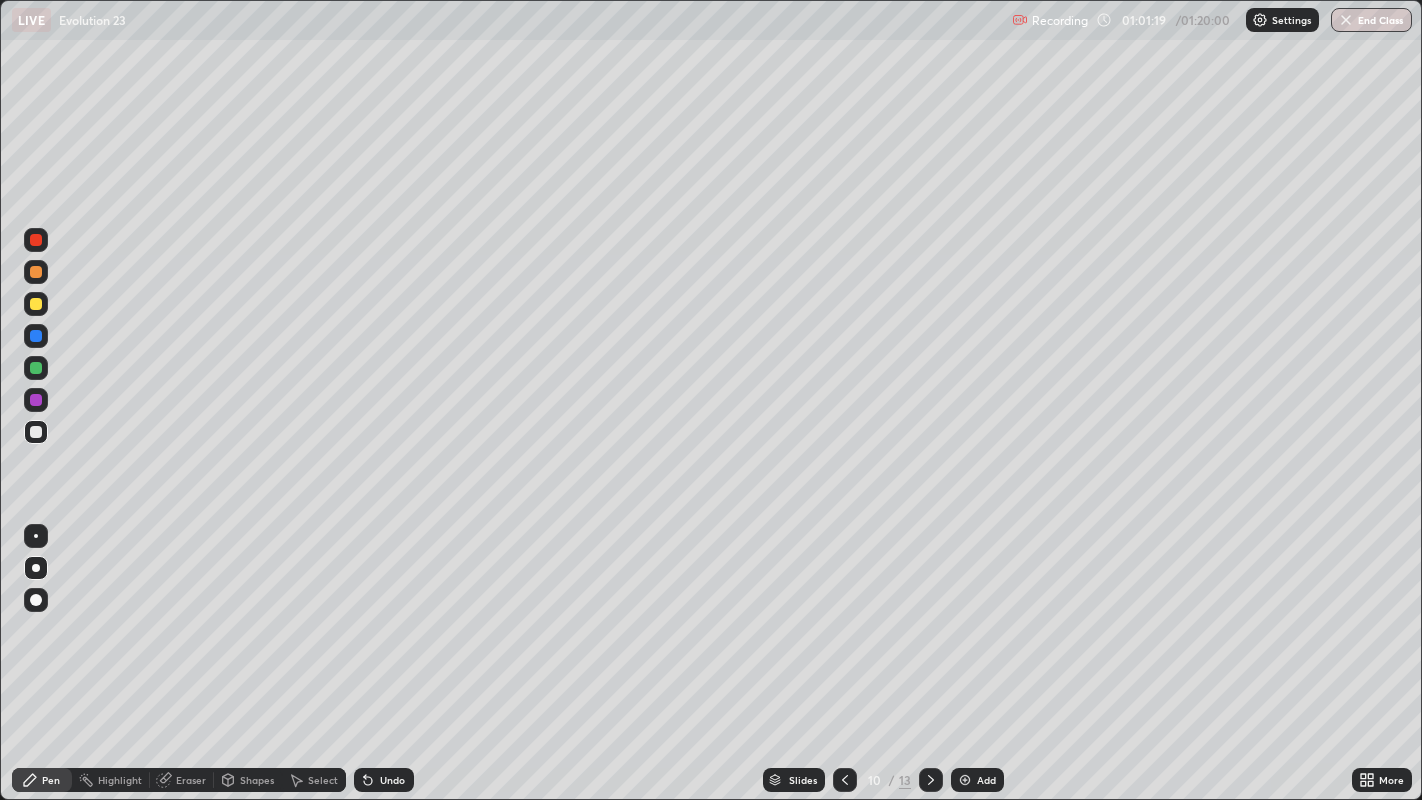 click at bounding box center (36, 304) 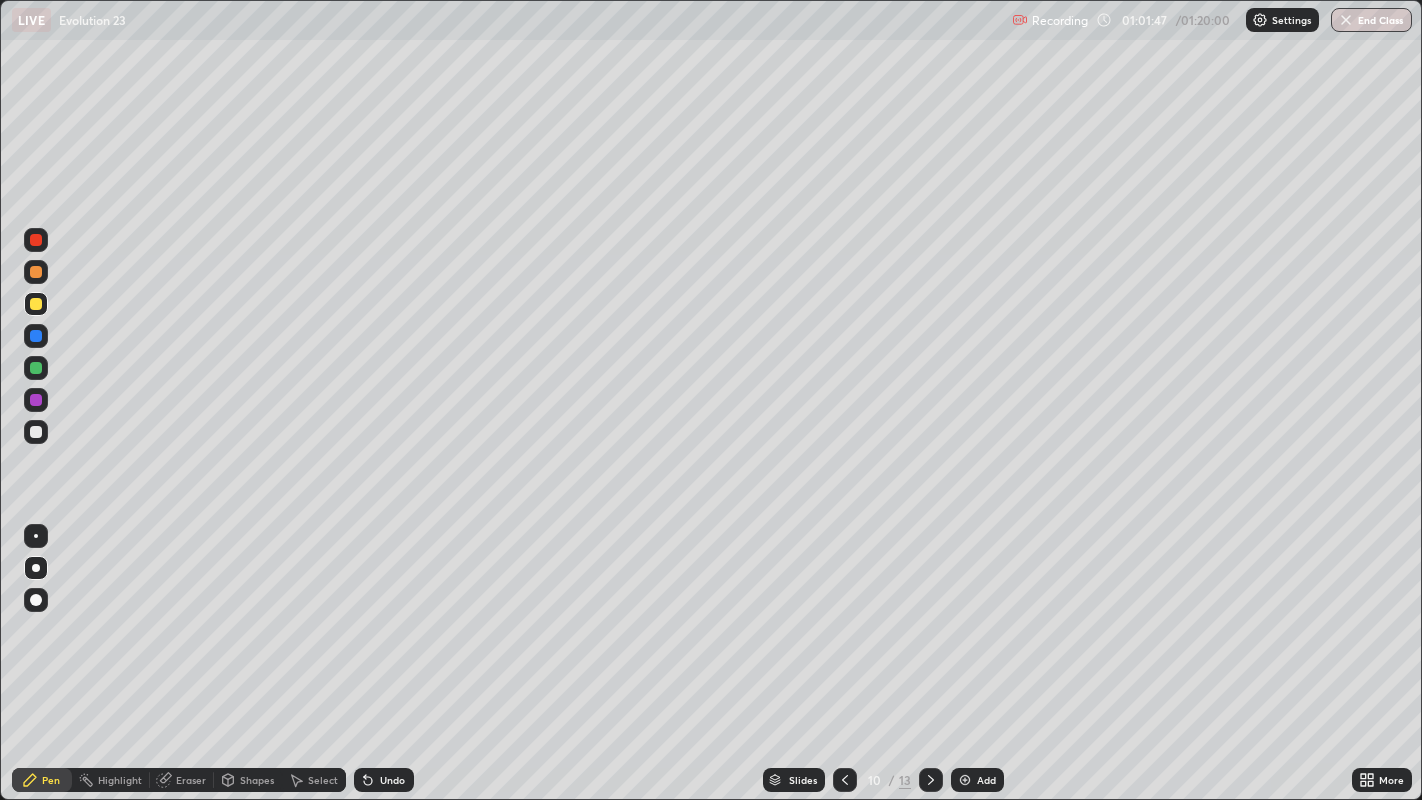 click at bounding box center [36, 432] 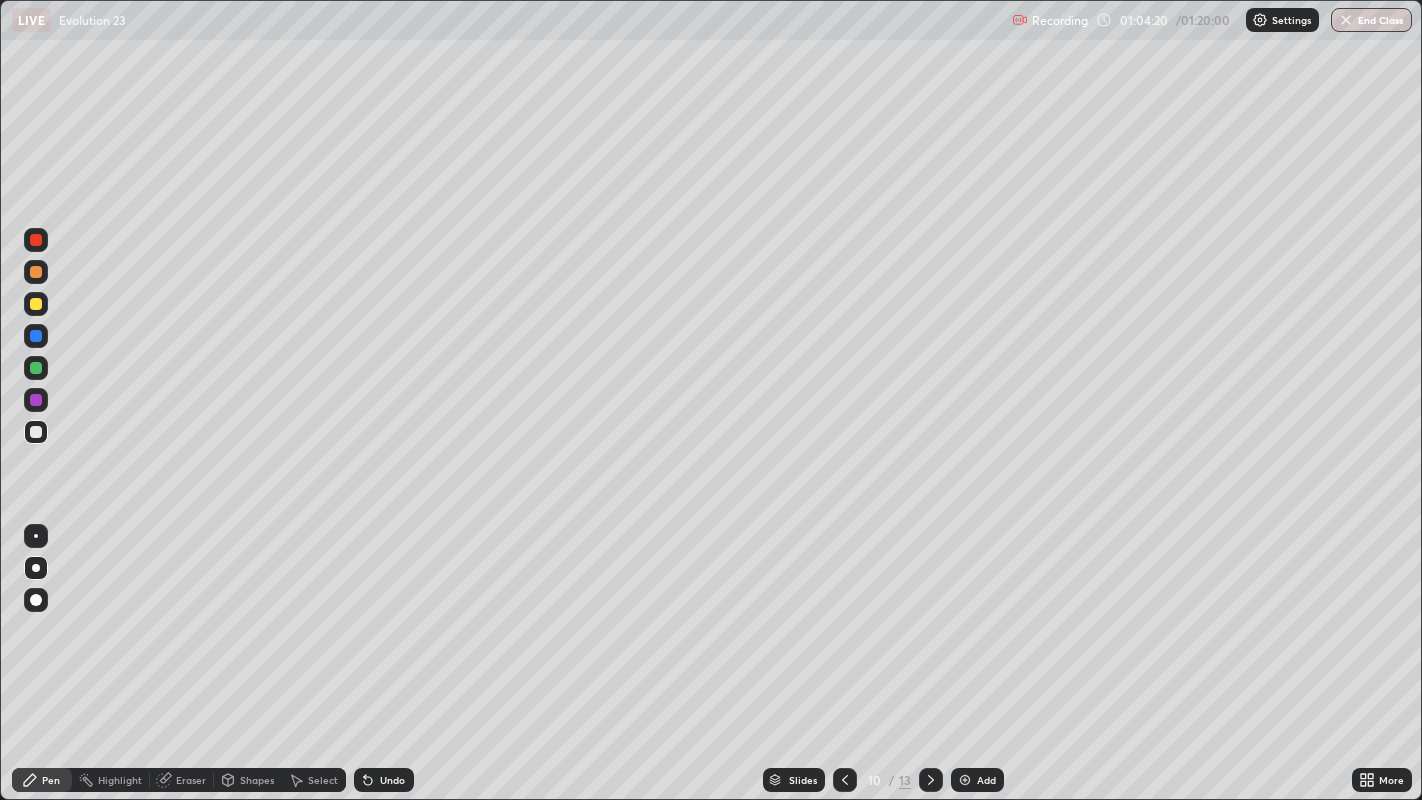click 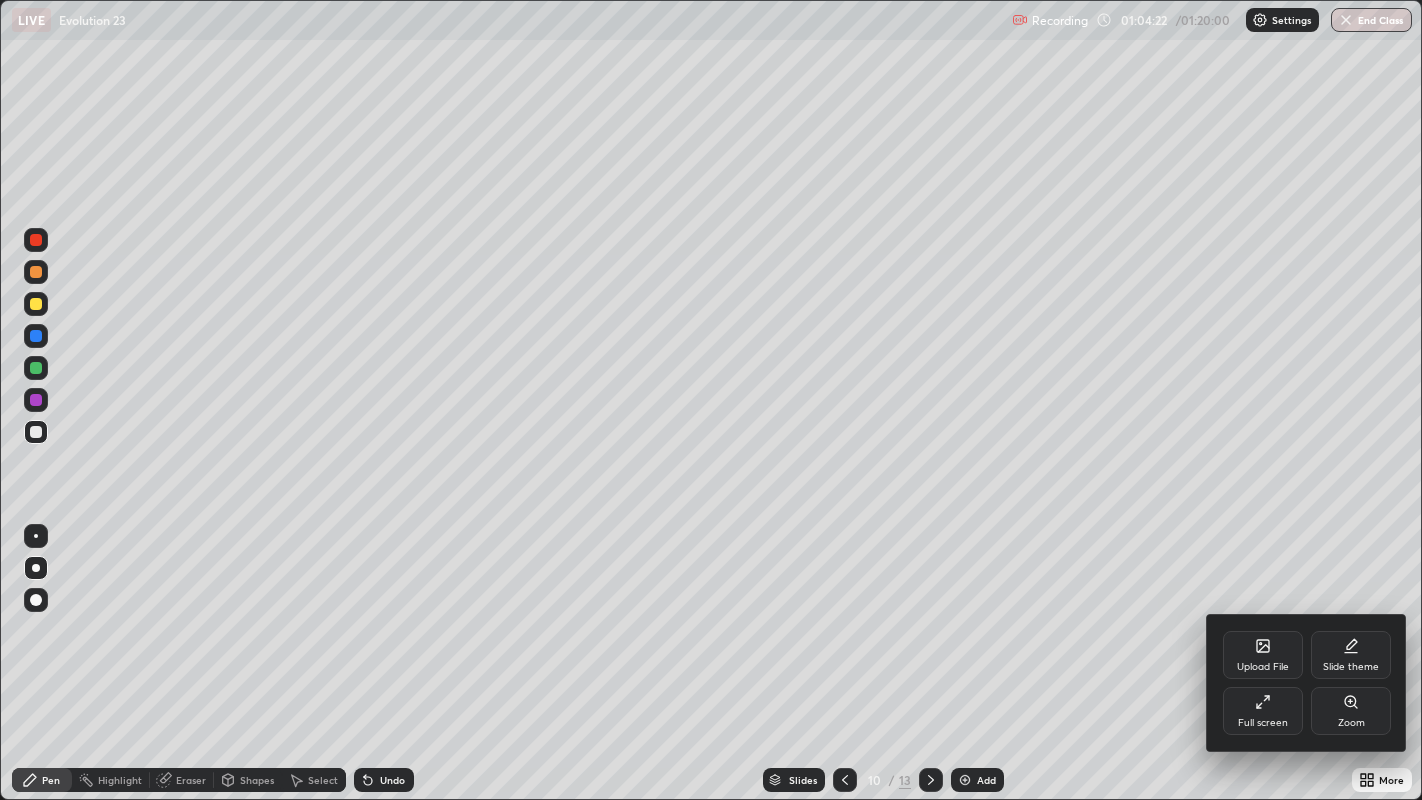 click on "Full screen" at bounding box center (1263, 723) 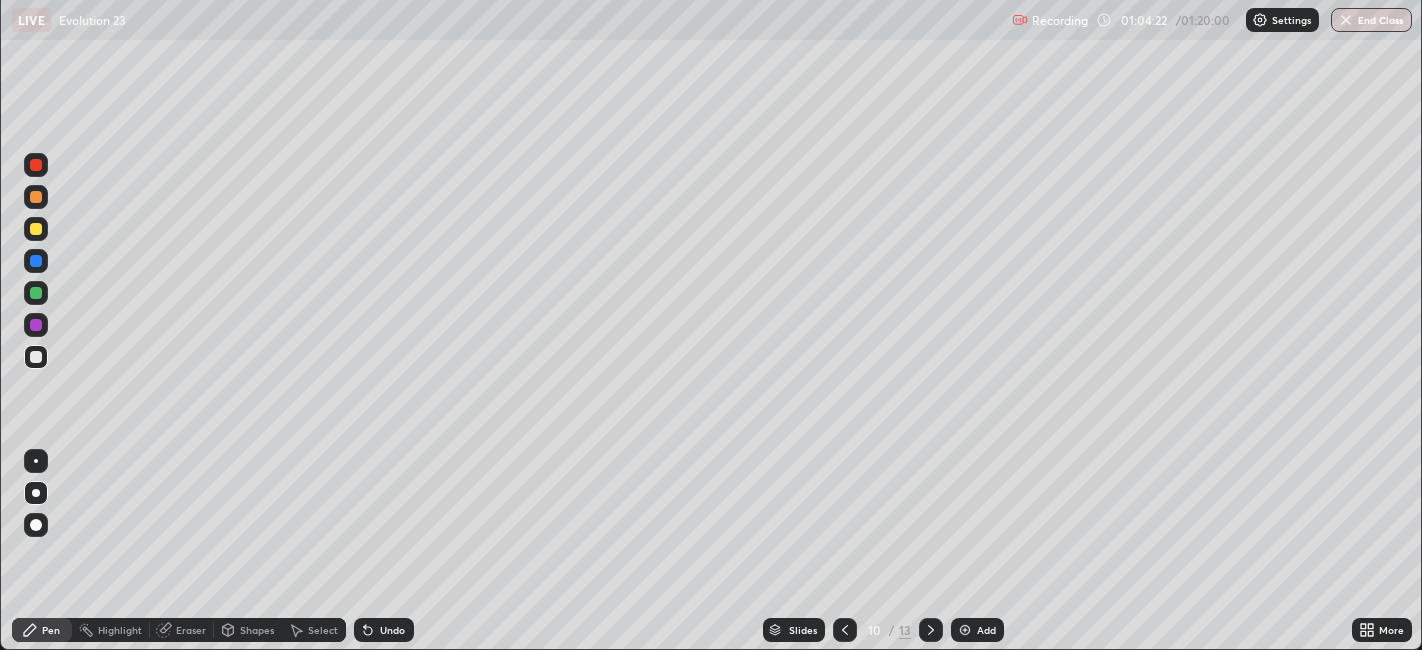 scroll, scrollTop: 650, scrollLeft: 1422, axis: both 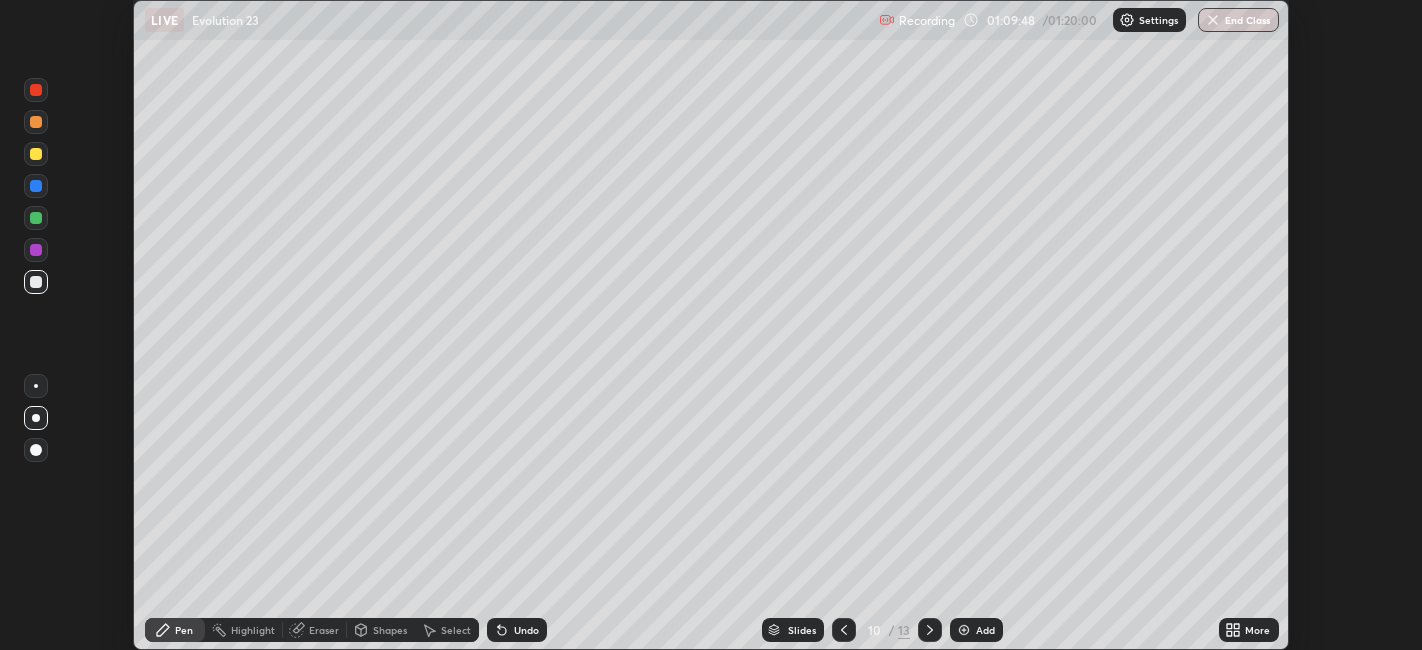 click on "End Class" at bounding box center (1238, 20) 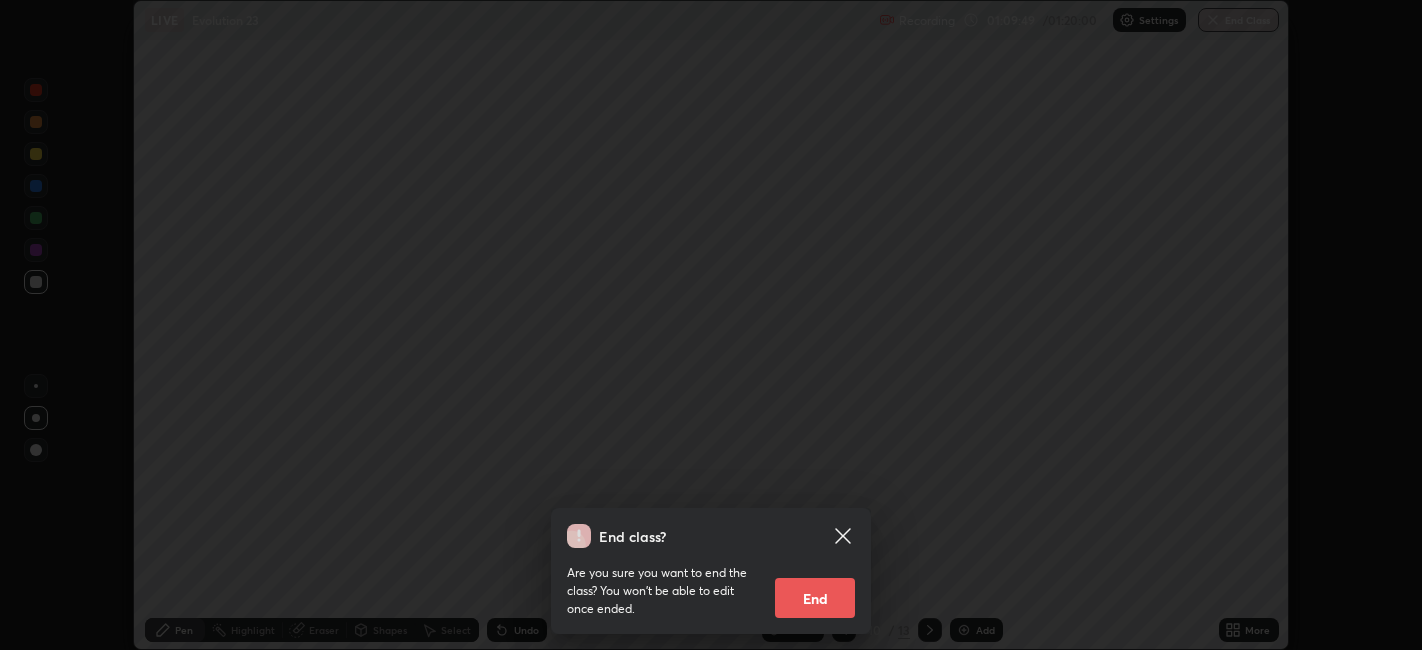 click on "End" at bounding box center (815, 598) 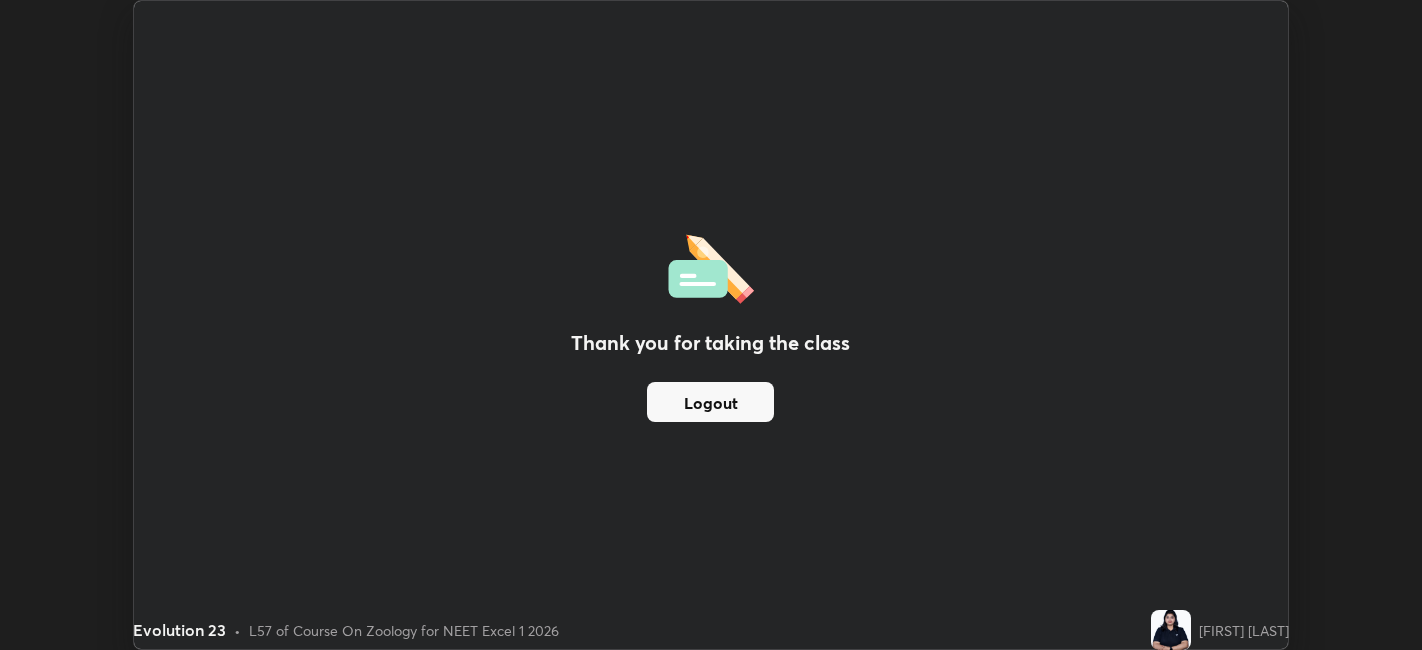 click on "Logout" at bounding box center (710, 402) 